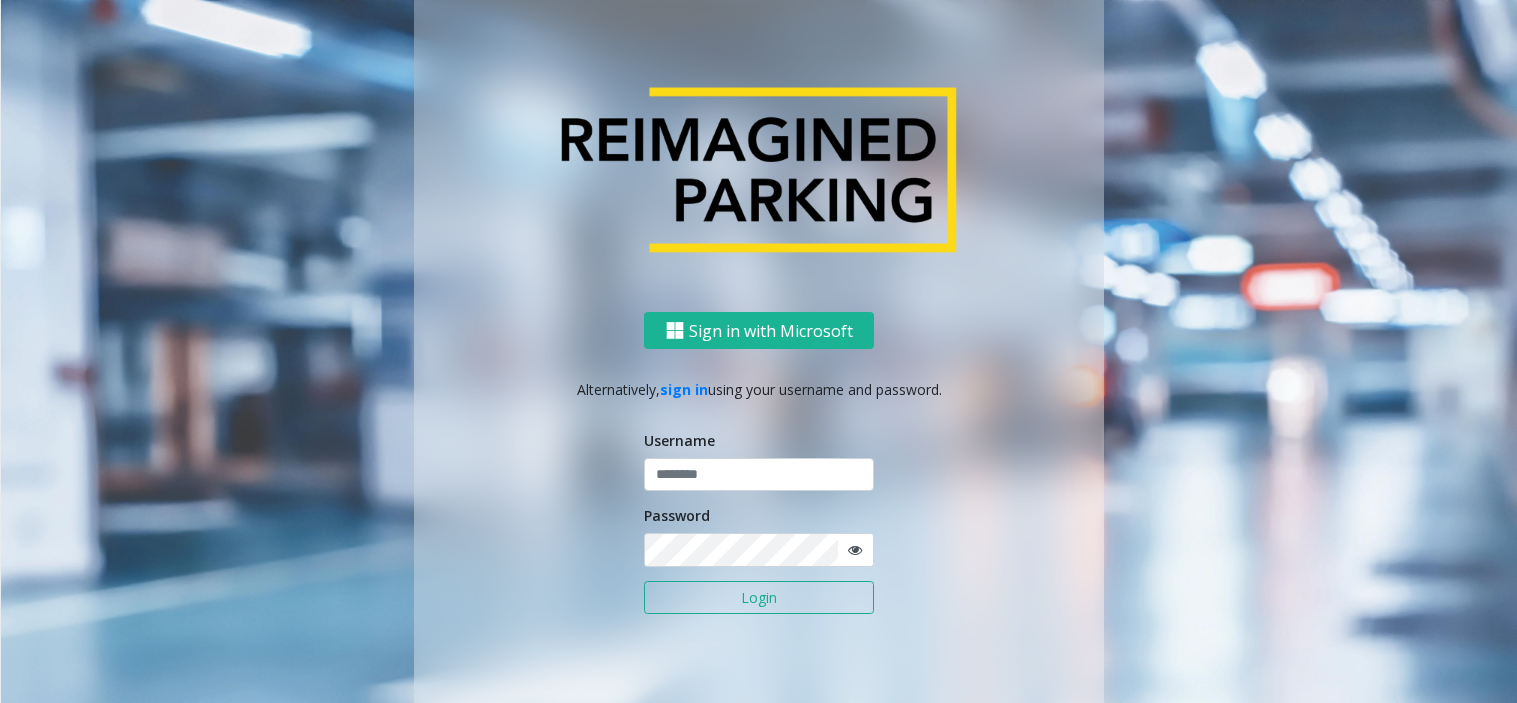 scroll, scrollTop: 0, scrollLeft: 0, axis: both 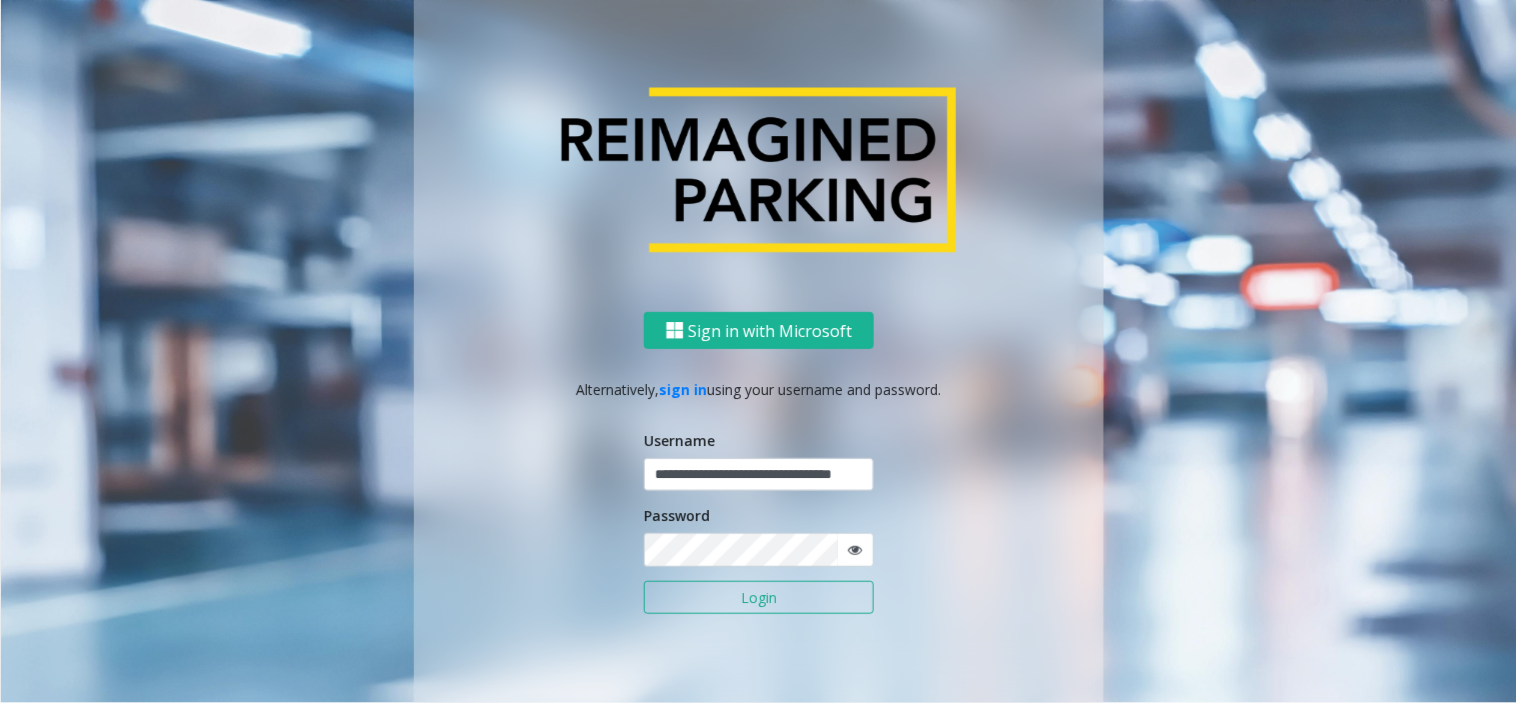 type on "**********" 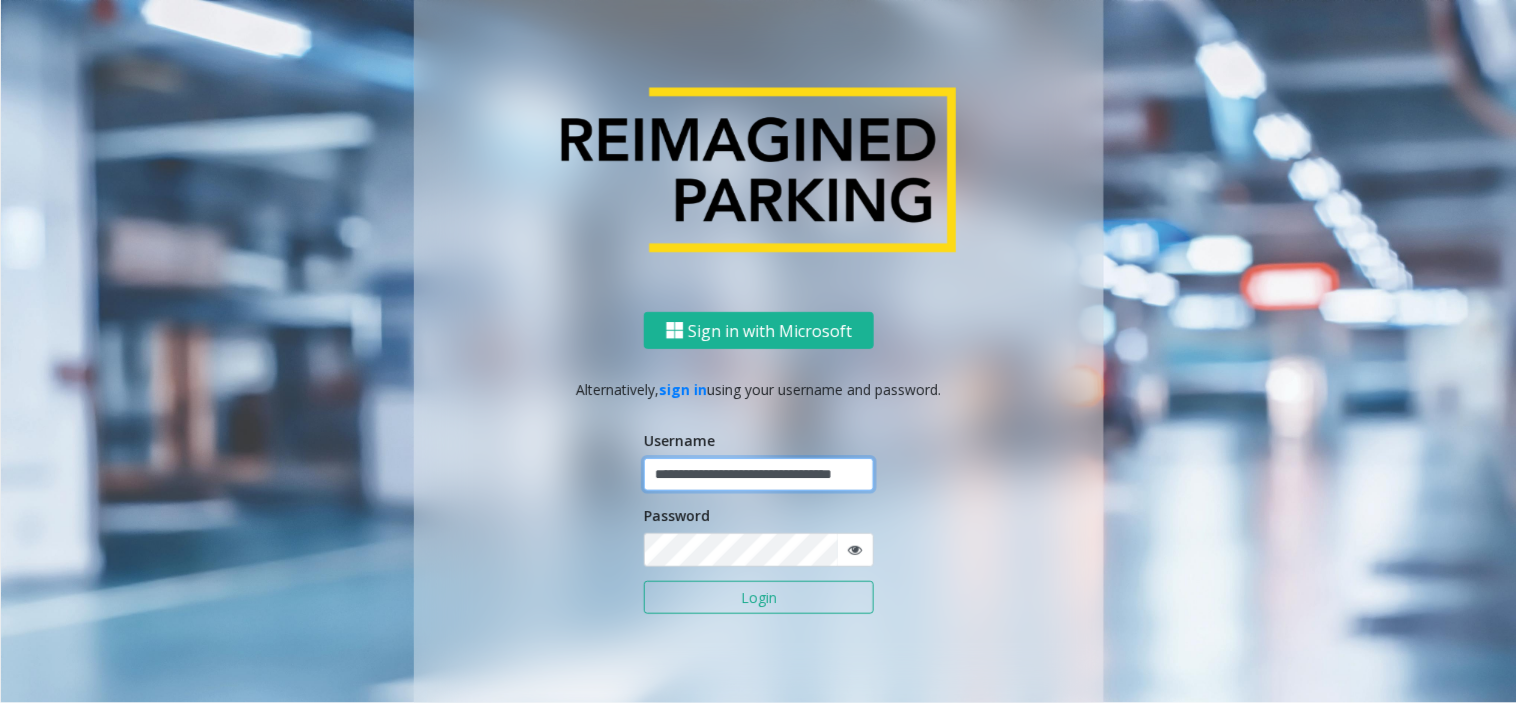 scroll, scrollTop: 0, scrollLeft: 0, axis: both 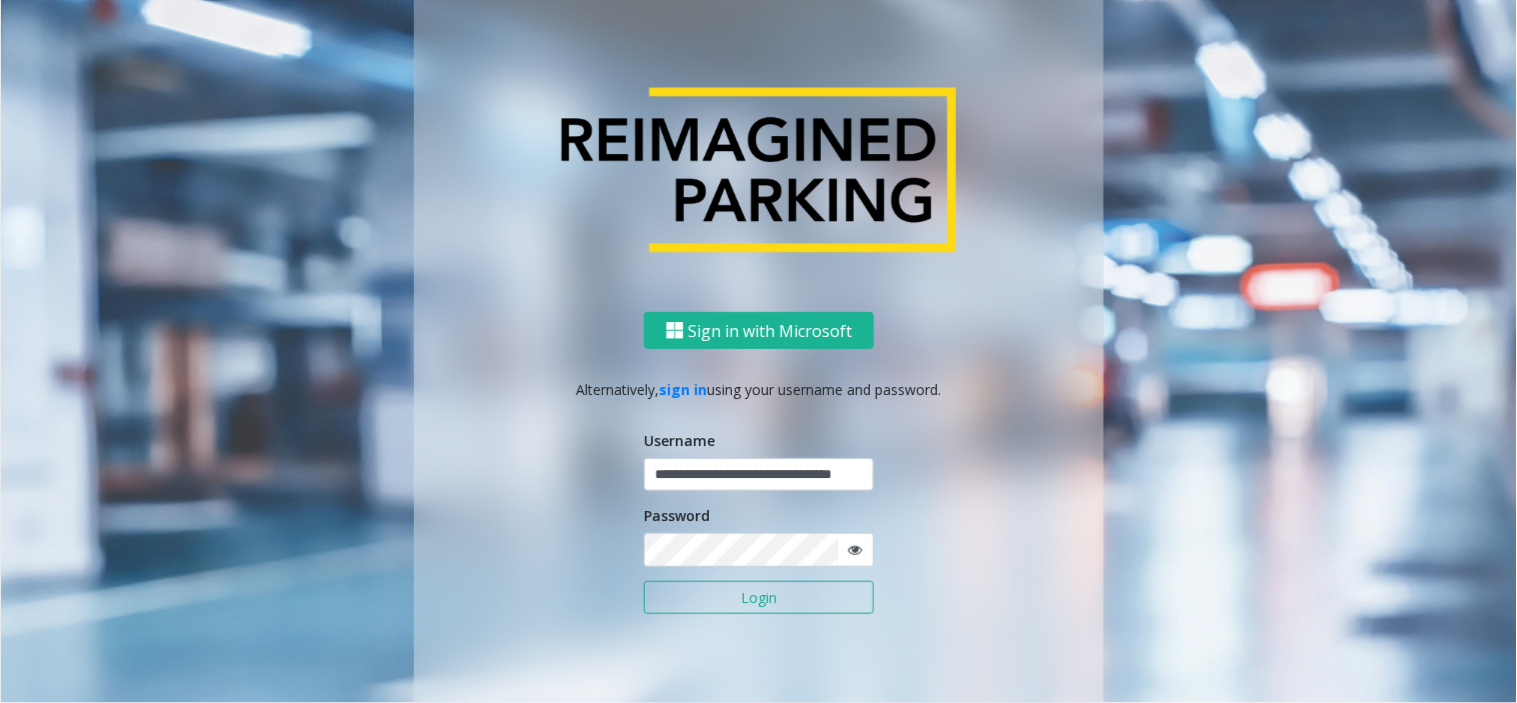 click on "Login" 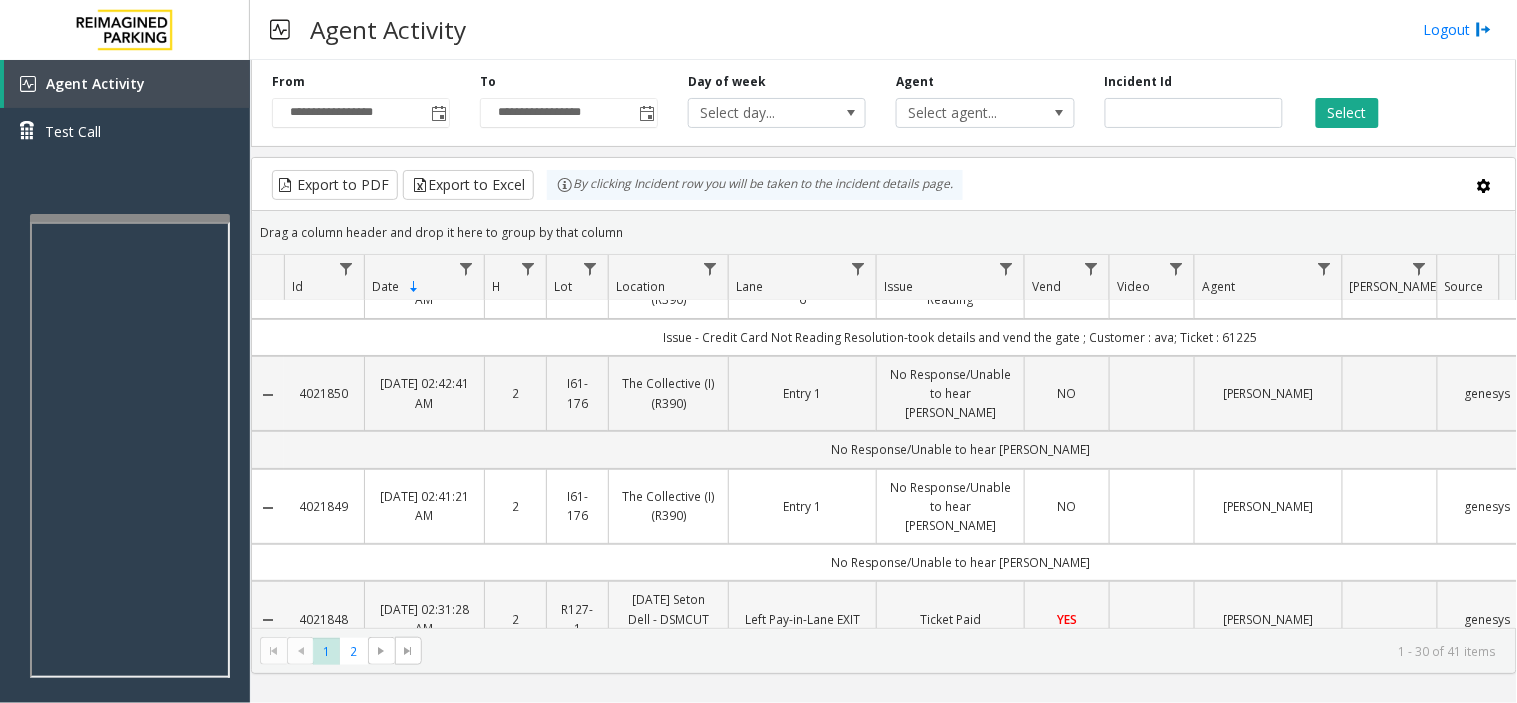 scroll, scrollTop: 0, scrollLeft: 0, axis: both 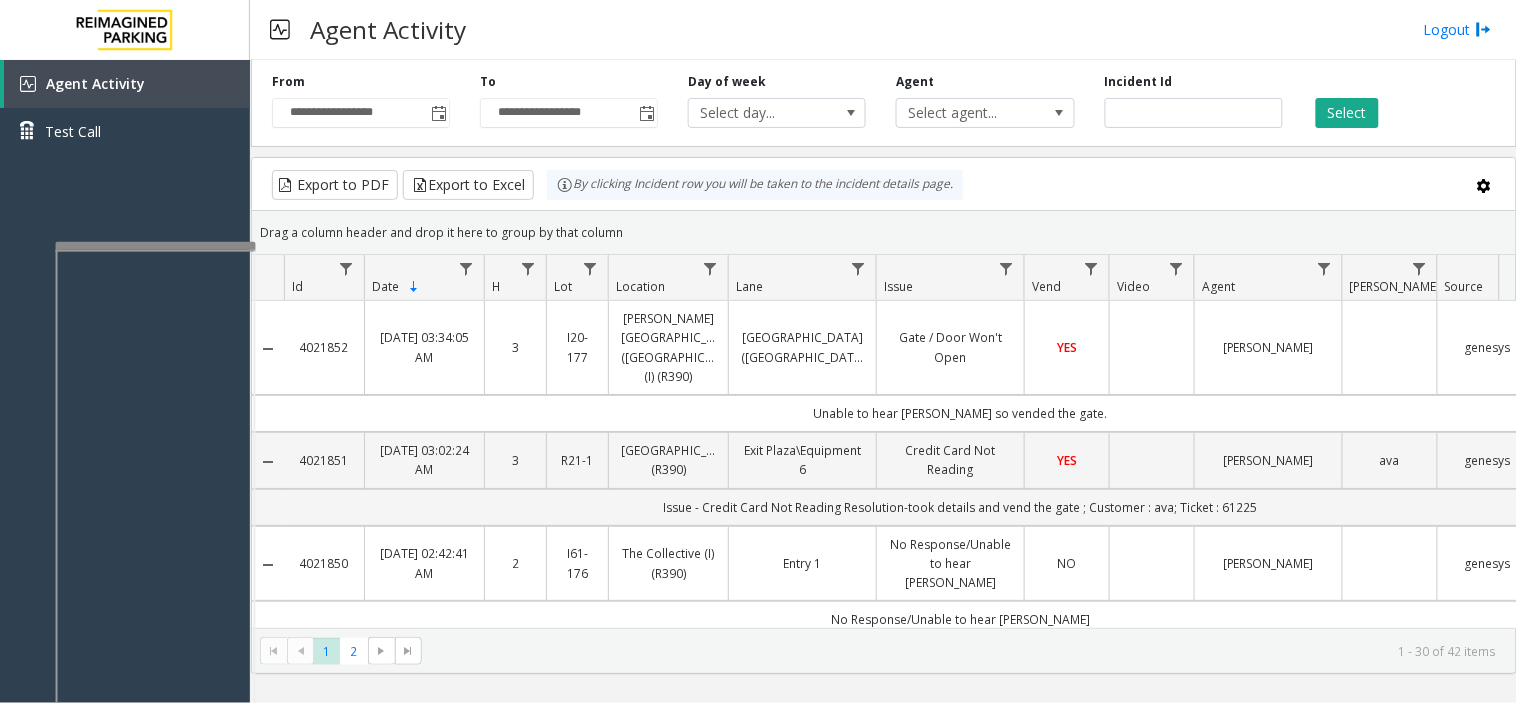 click at bounding box center (156, 246) 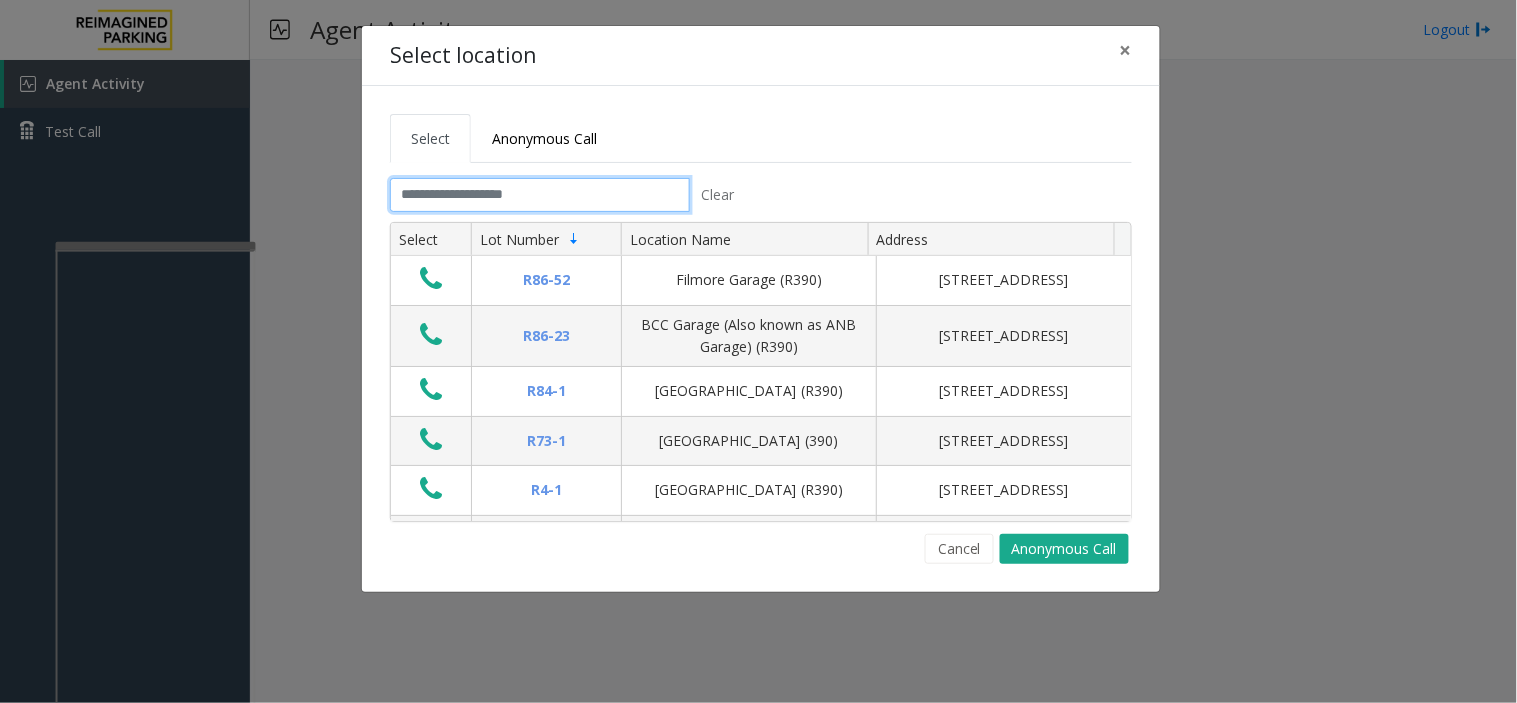 click 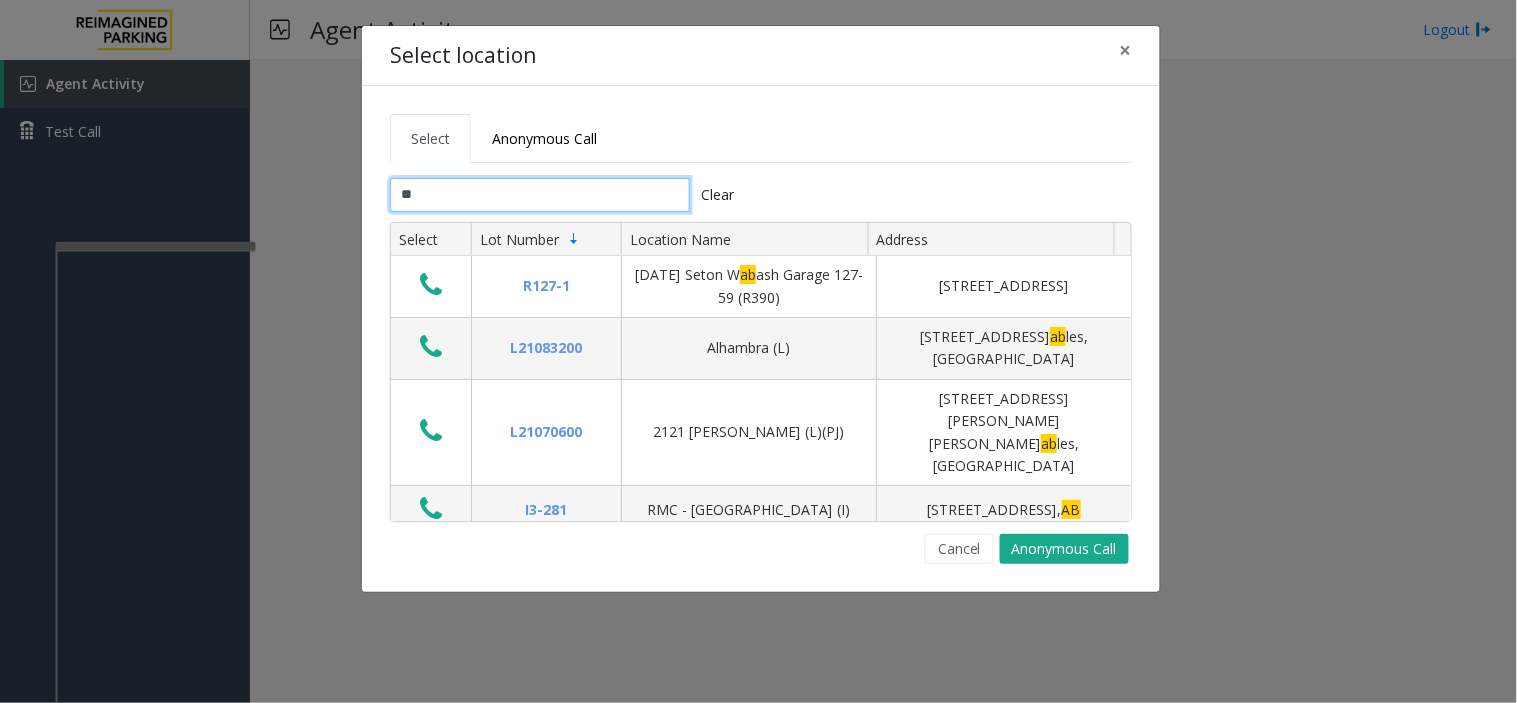 type on "*" 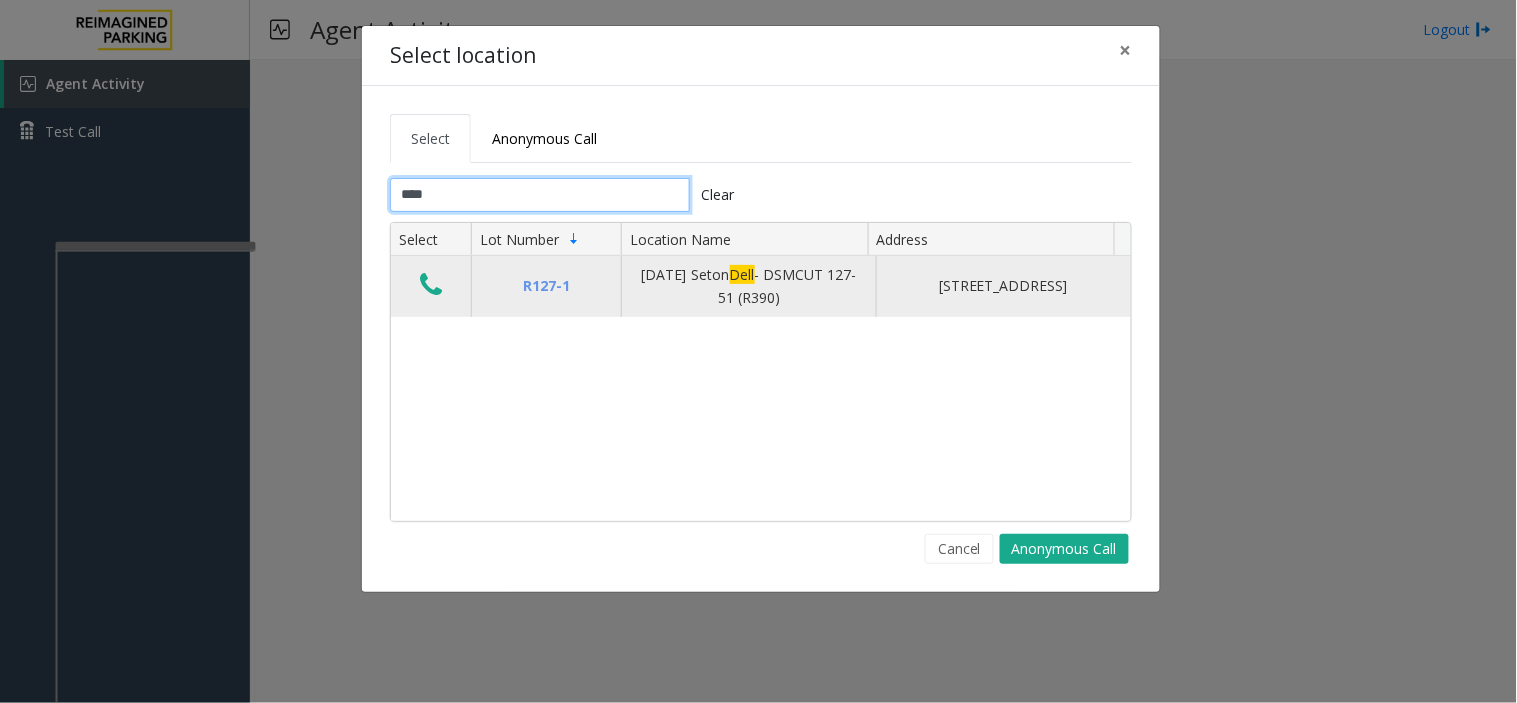type on "****" 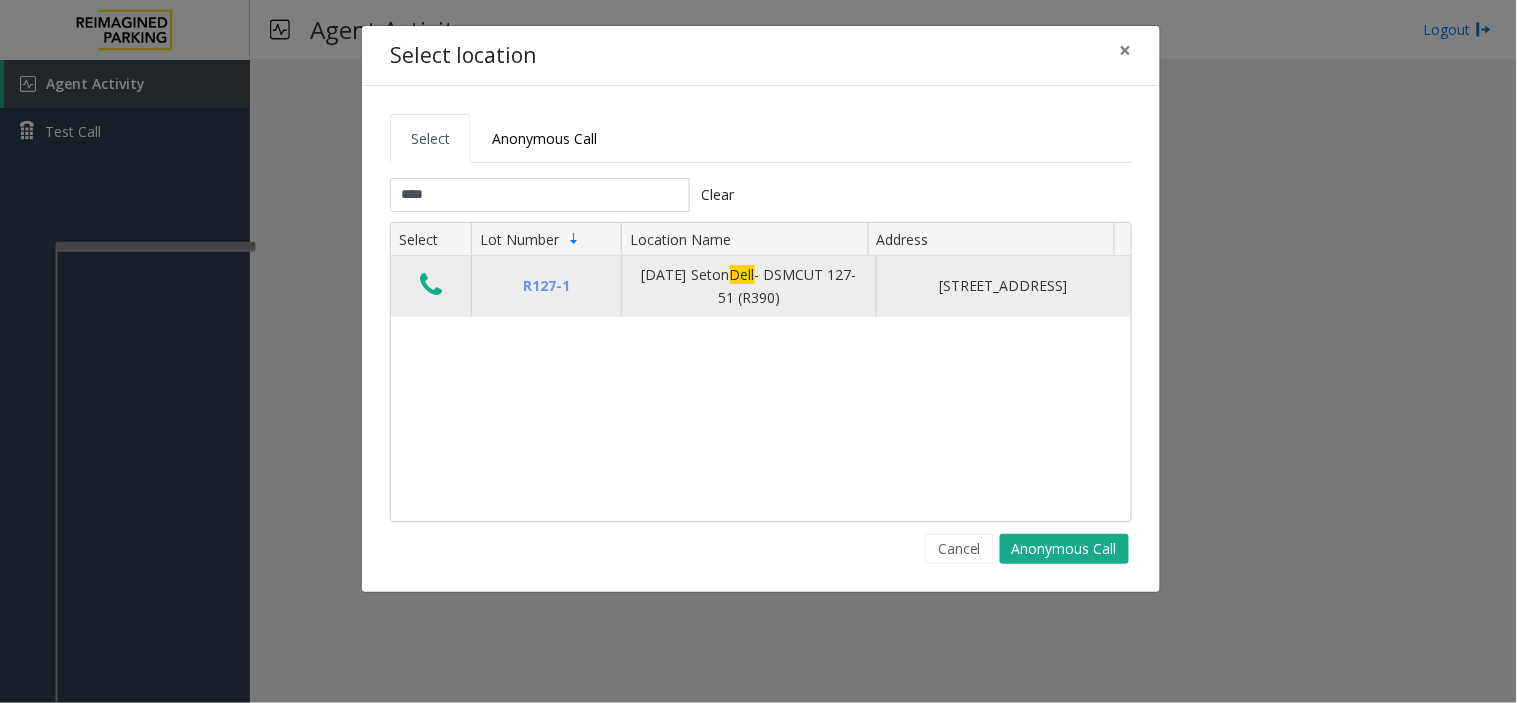 click 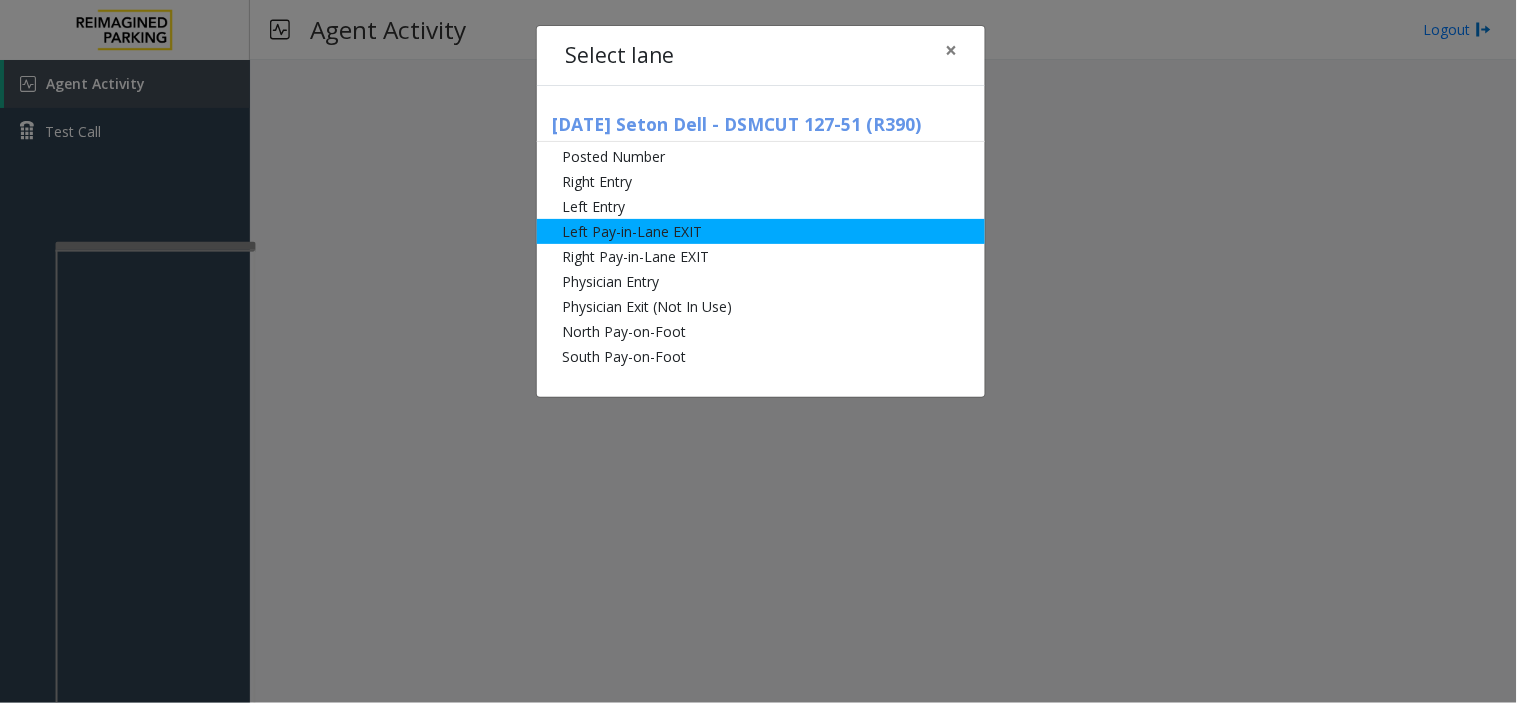 click on "Left Pay-in-Lane EXIT" 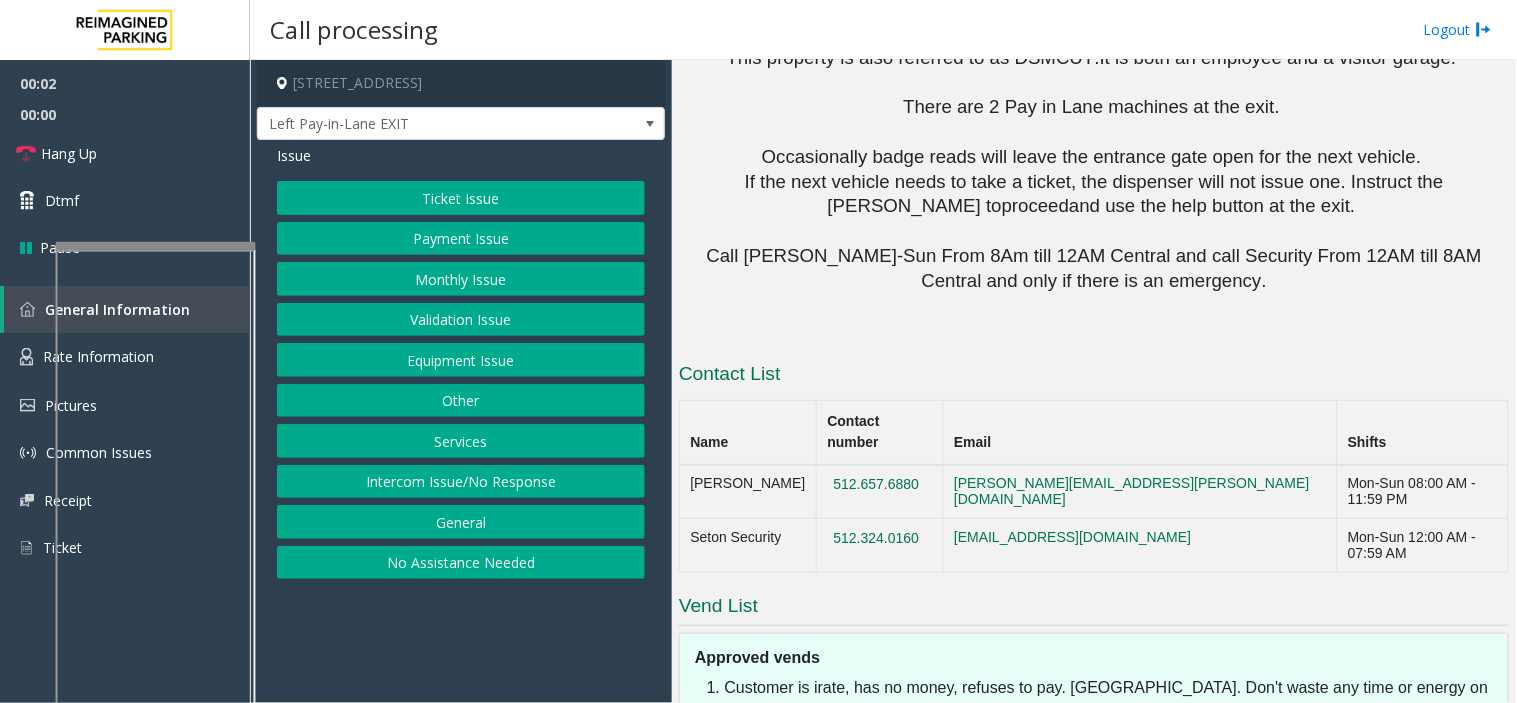 scroll, scrollTop: 2243, scrollLeft: 0, axis: vertical 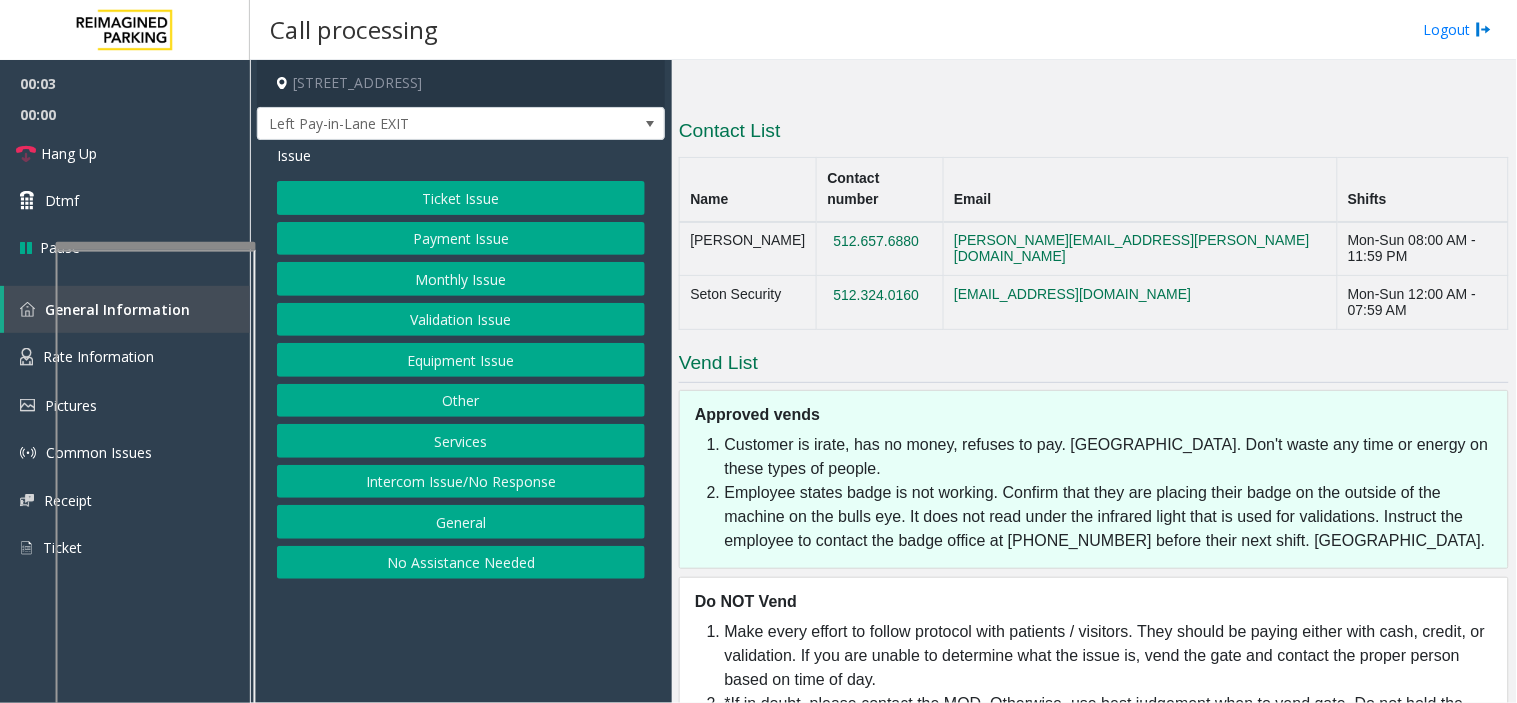 click on "Intercom Issue/No Response" 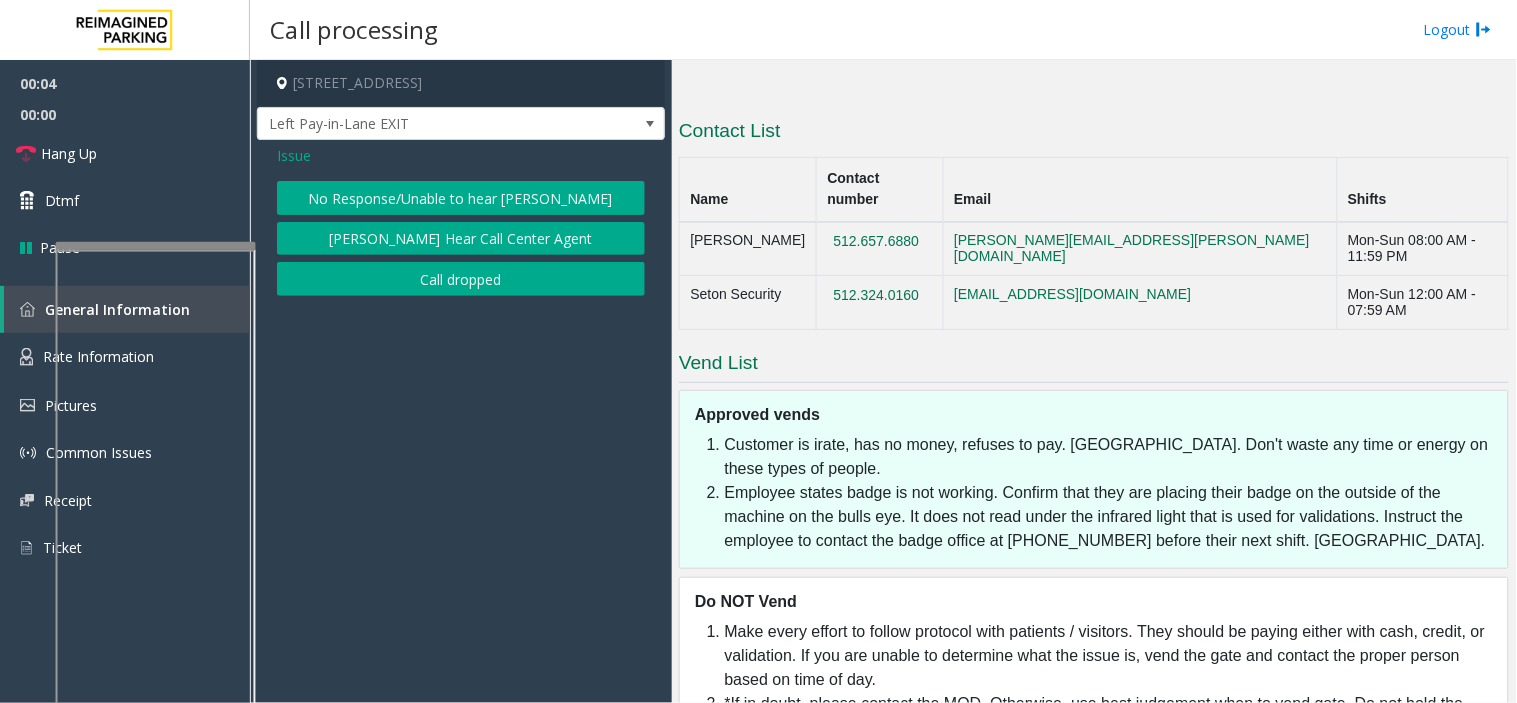 click on "No Response/Unable to hear [PERSON_NAME]" 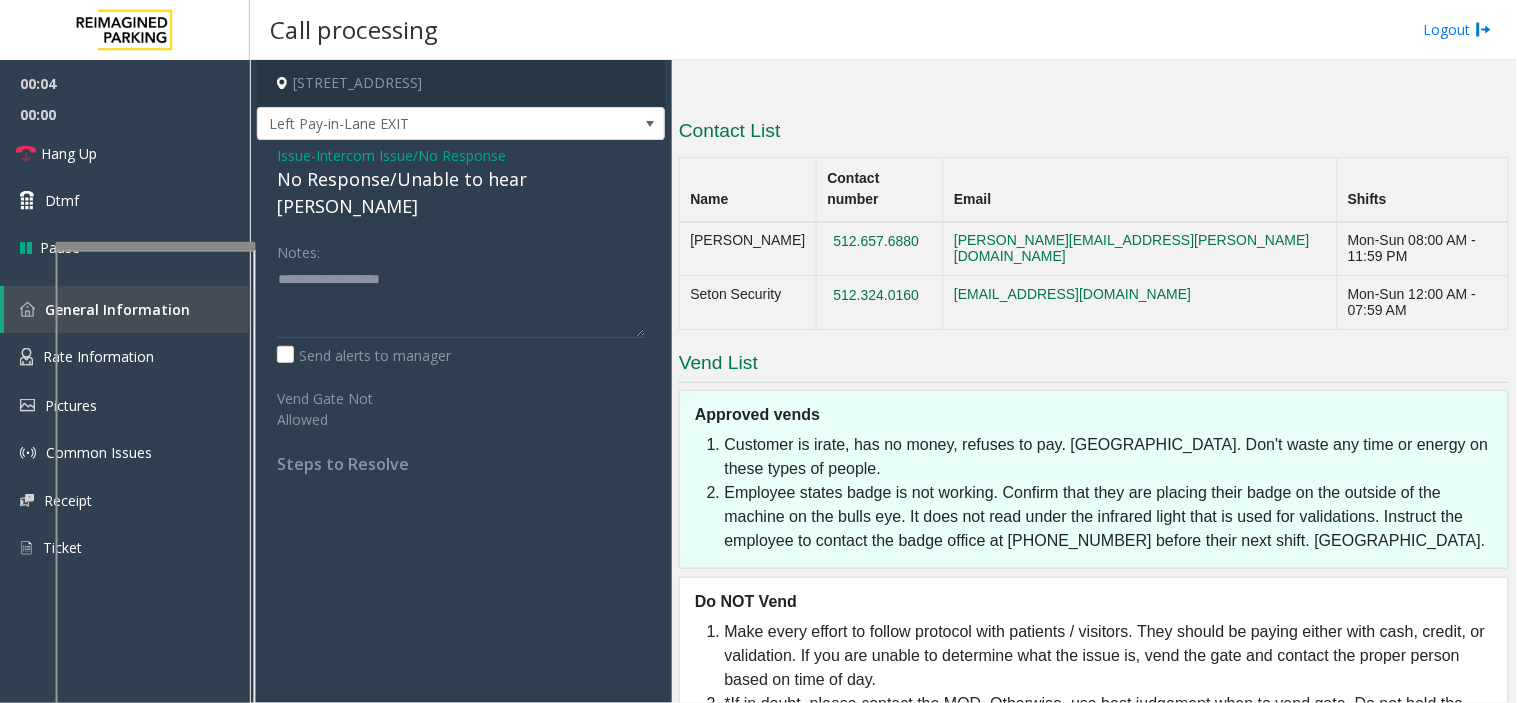 click on "No Response/Unable to hear [PERSON_NAME]" 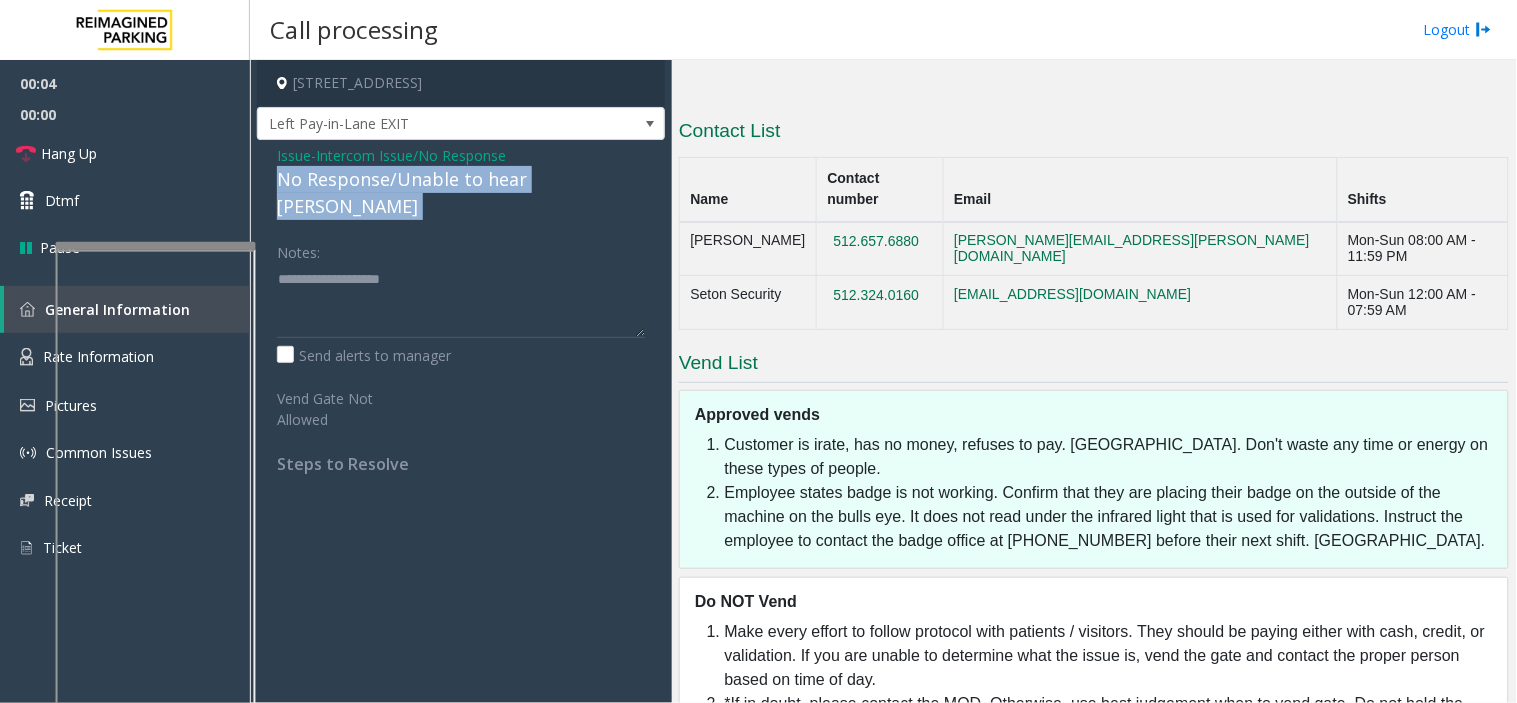 click on "No Response/Unable to hear [PERSON_NAME]" 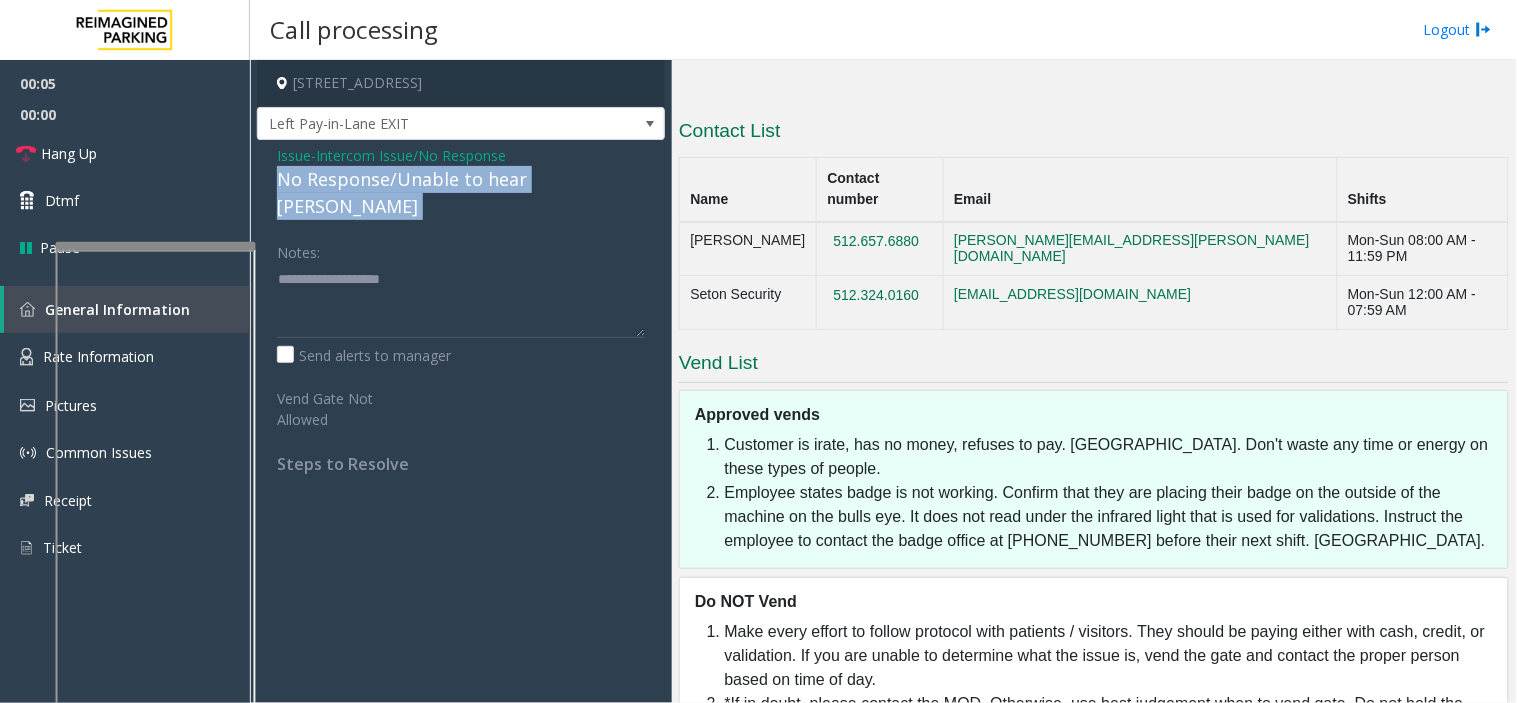 click on "No Response/Unable to hear [PERSON_NAME]" 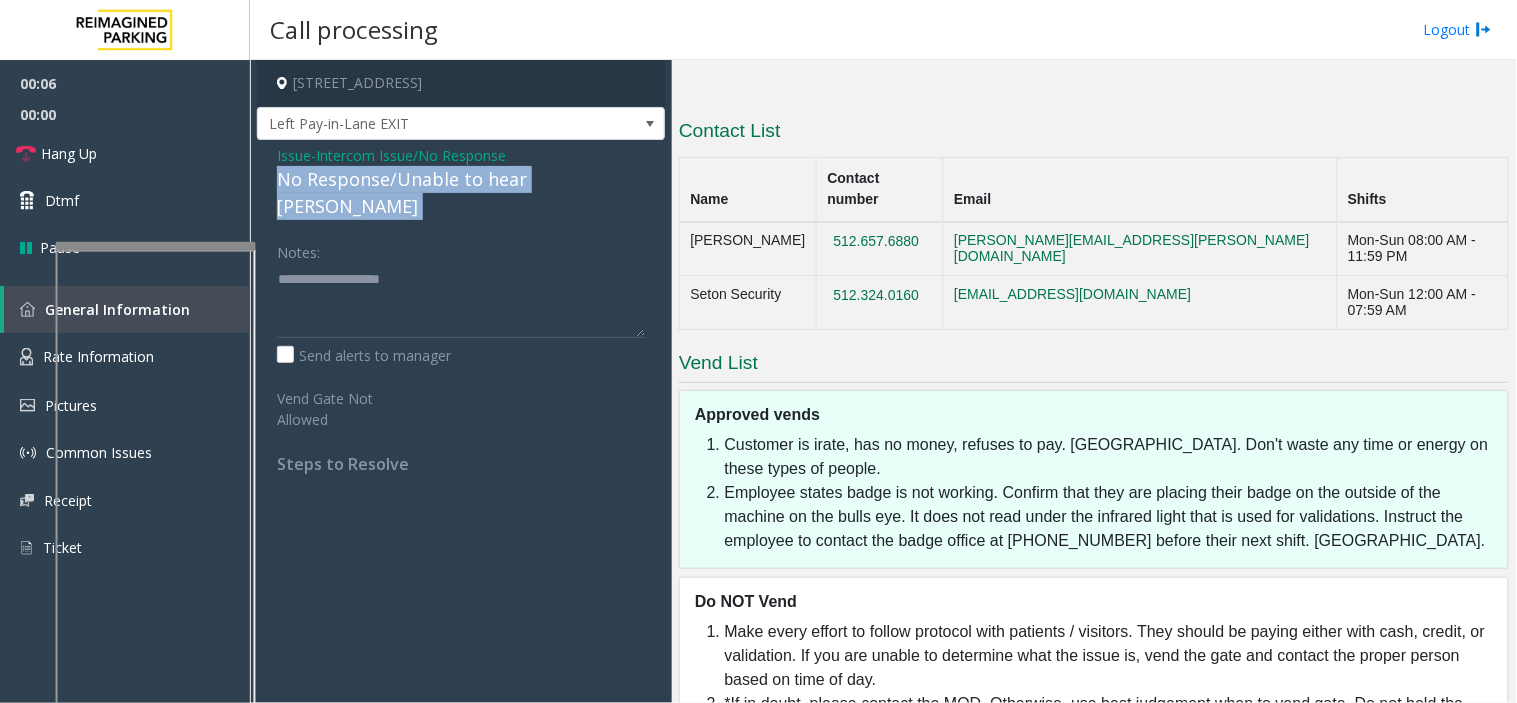 click on "No Response/Unable to hear [PERSON_NAME]" 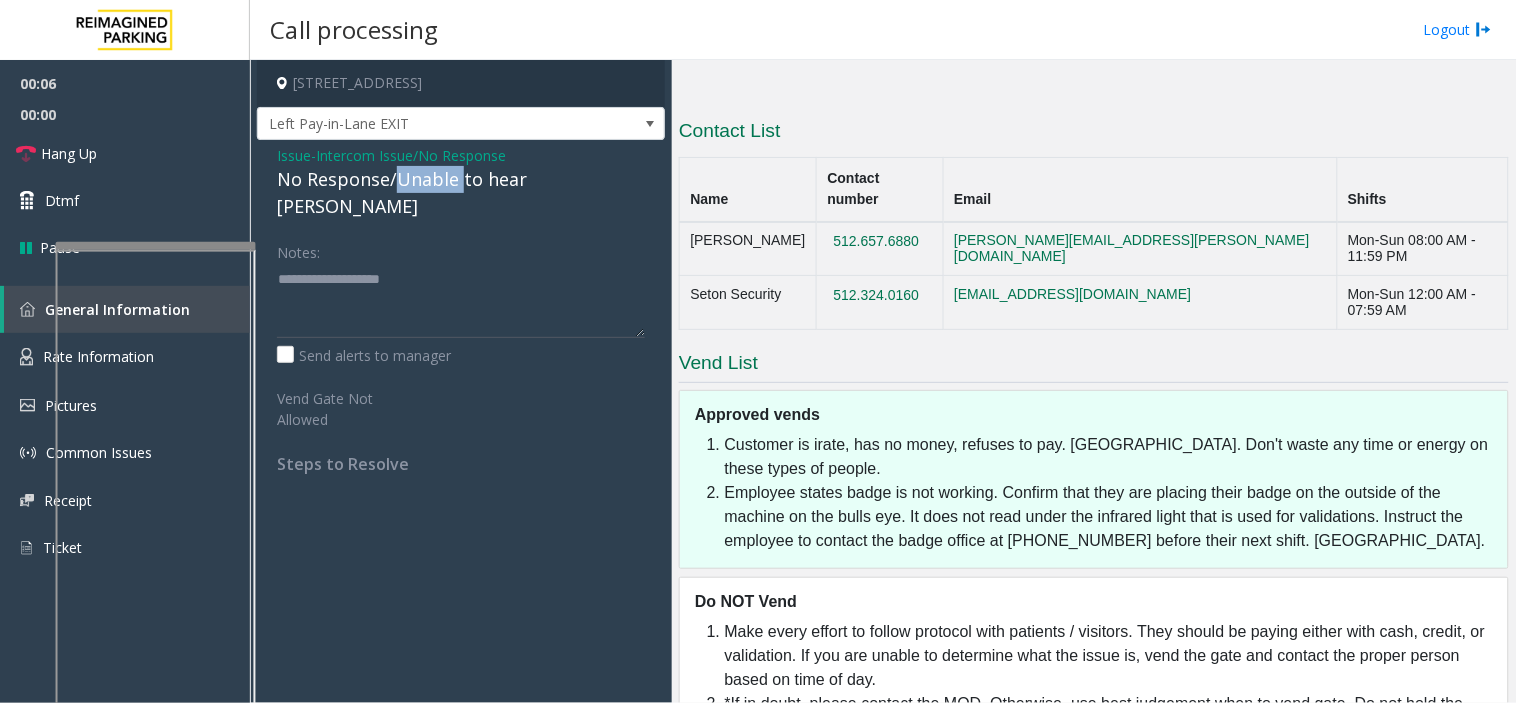 click on "No Response/Unable to hear [PERSON_NAME]" 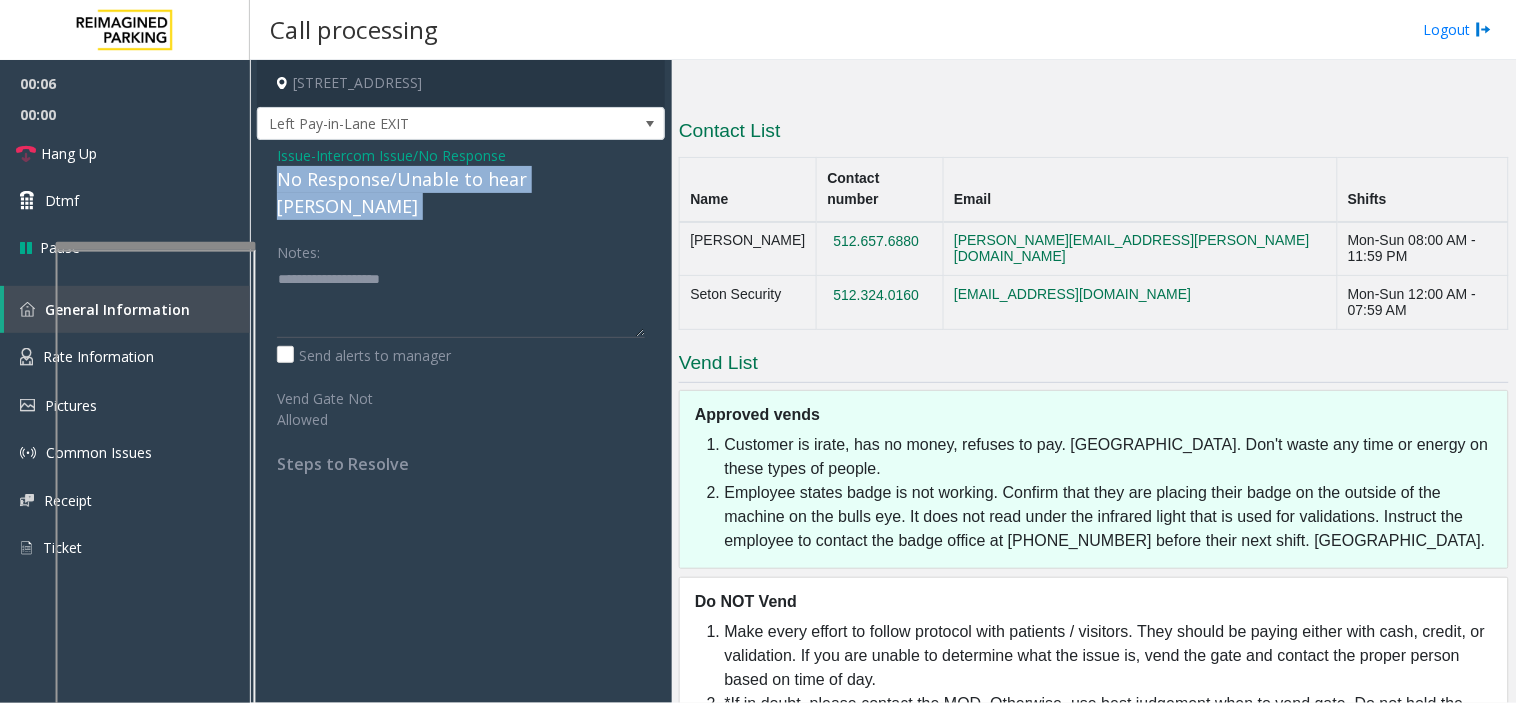 click on "No Response/Unable to hear [PERSON_NAME]" 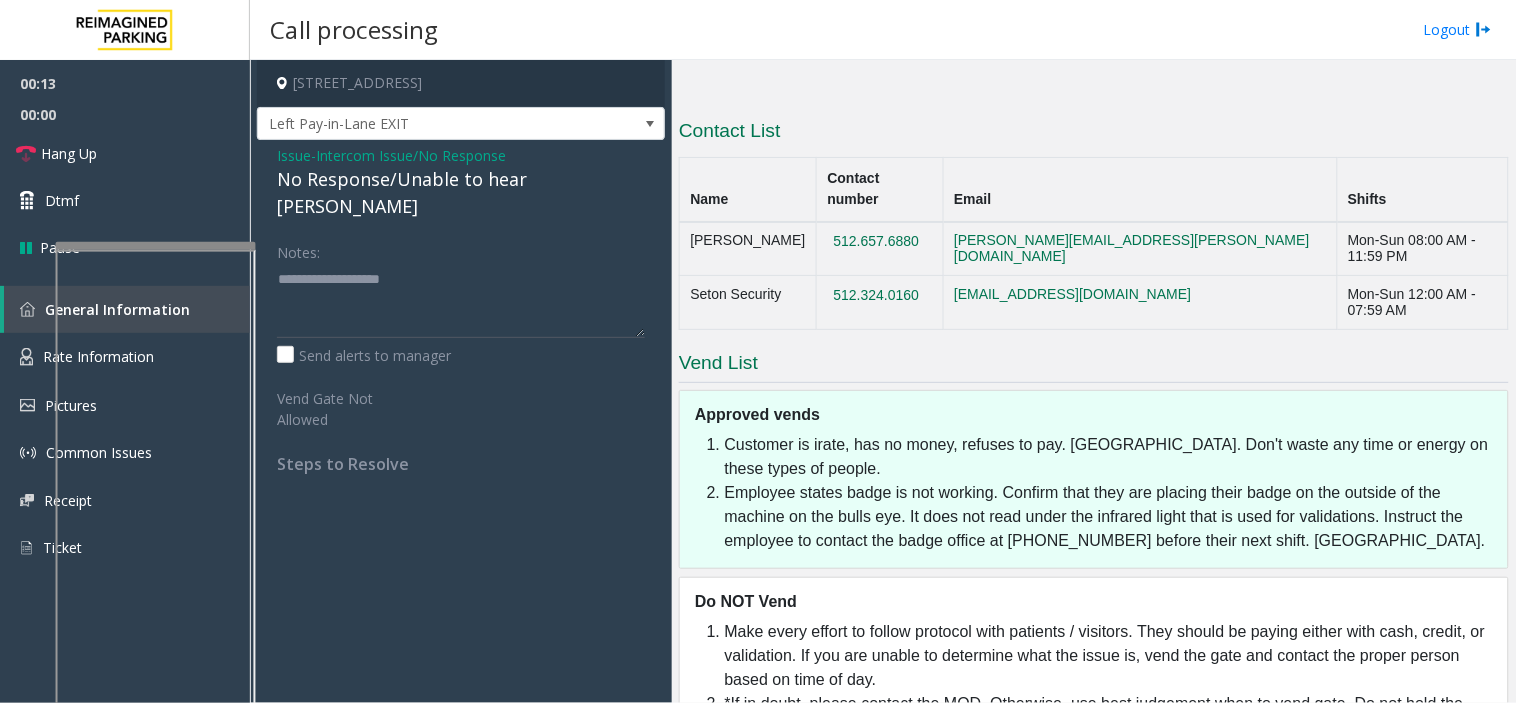 click on "Issue" 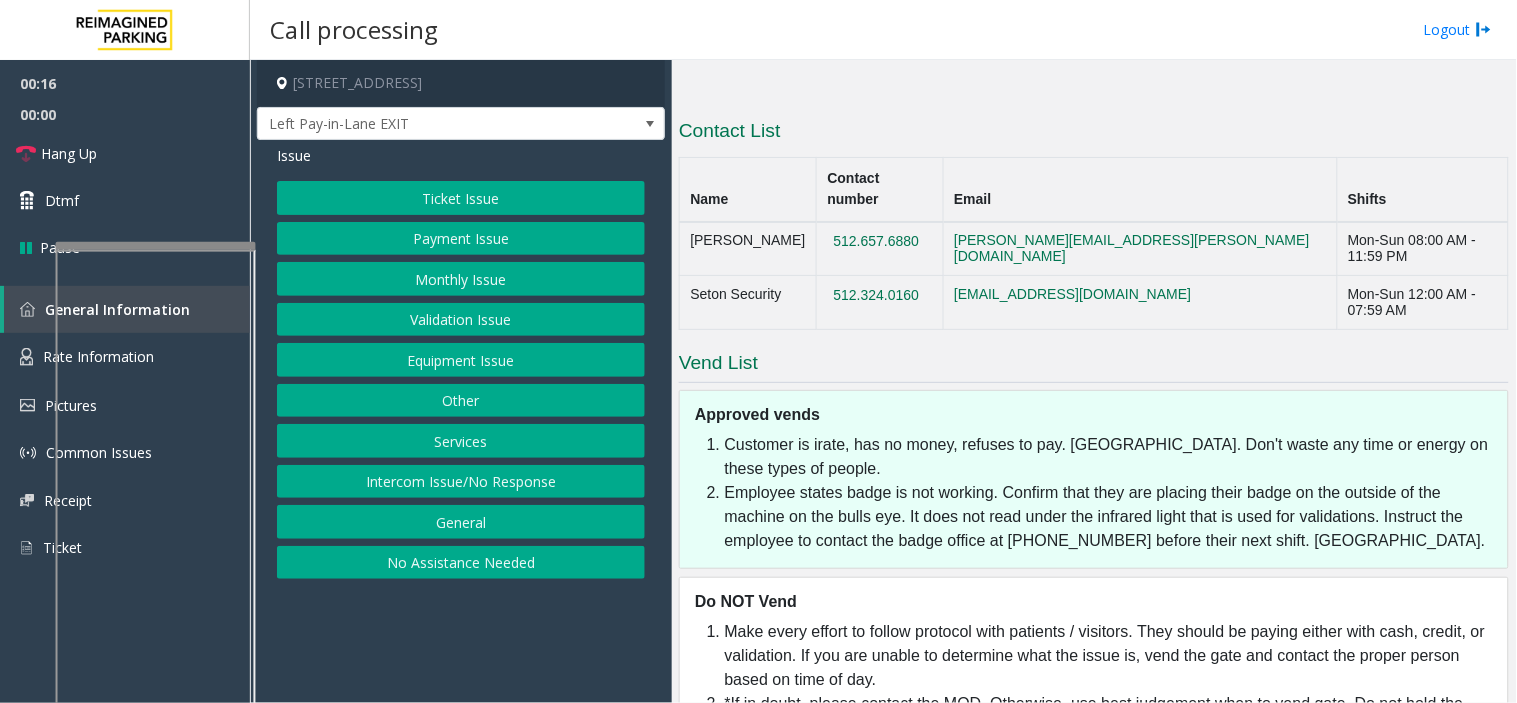 click on "Equipment Issue" 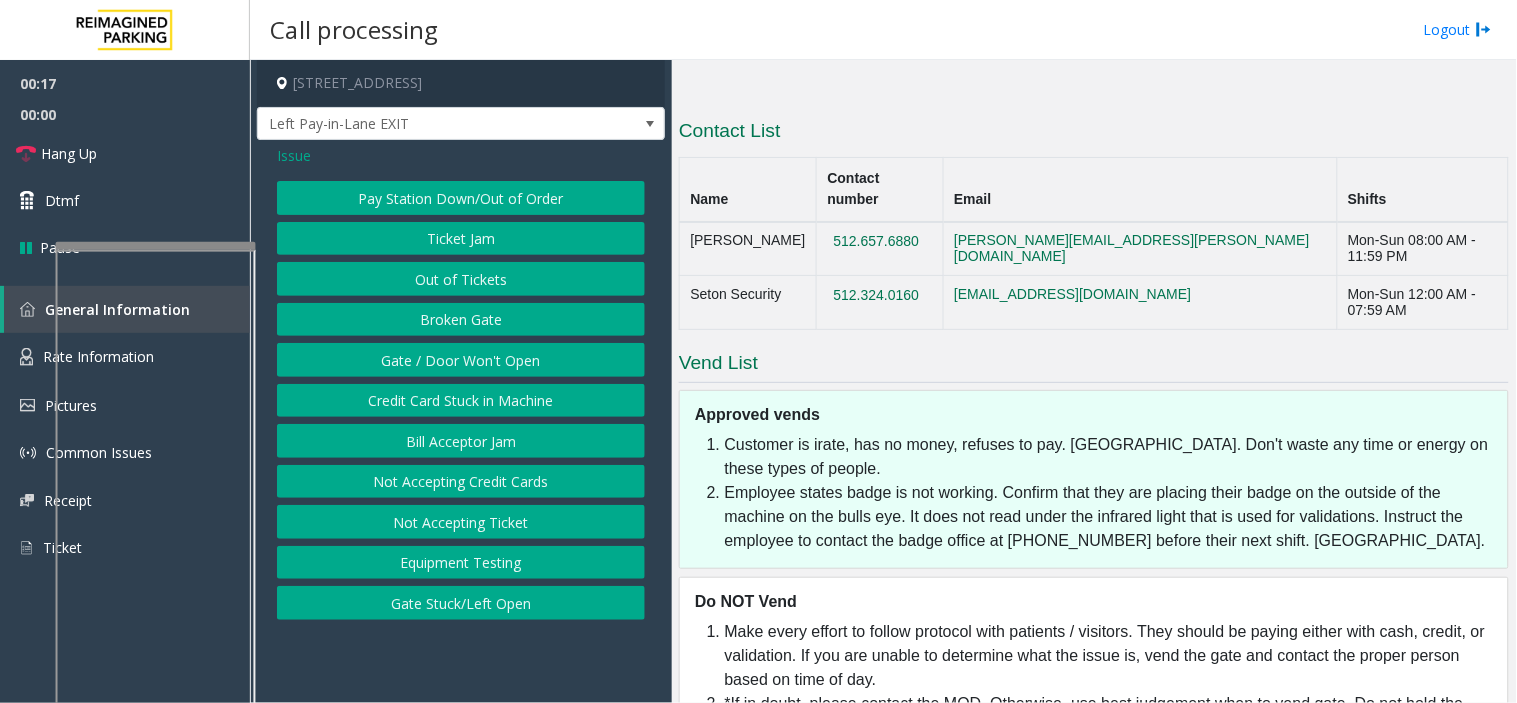 click on "Pay Station Down/Out of Order" 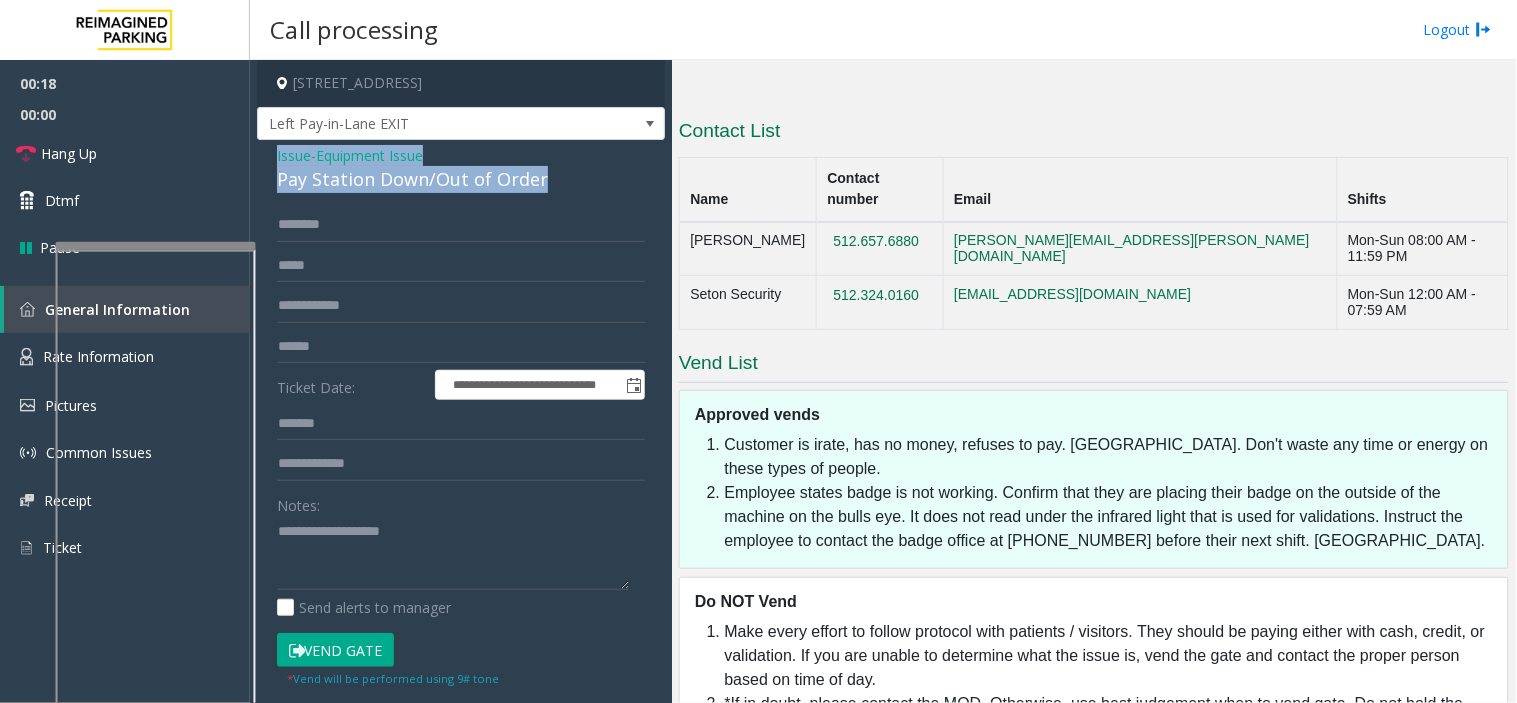 drag, startPoint x: 565, startPoint y: 174, endPoint x: 275, endPoint y: 155, distance: 290.62173 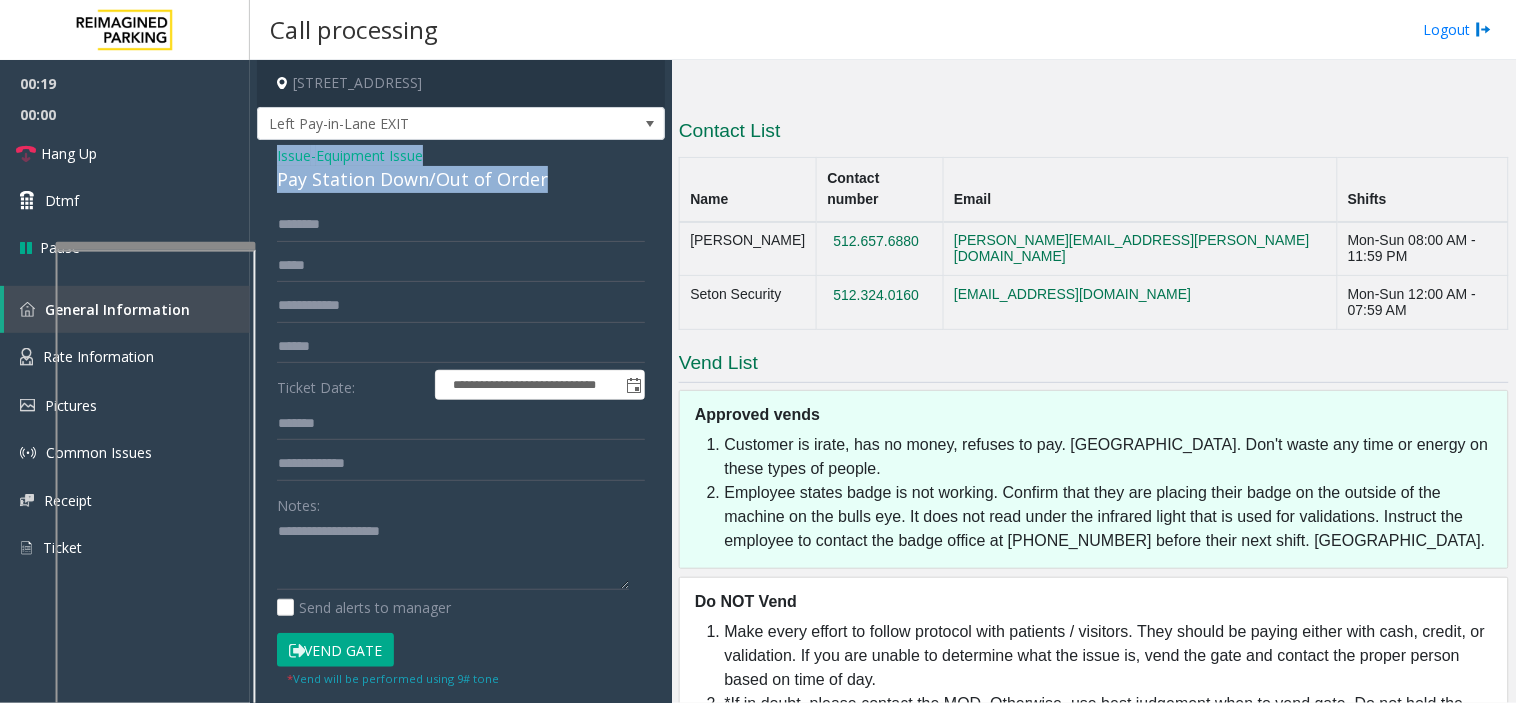 copy on "Issue  -  Equipment Issue Pay Station Down/Out of Order" 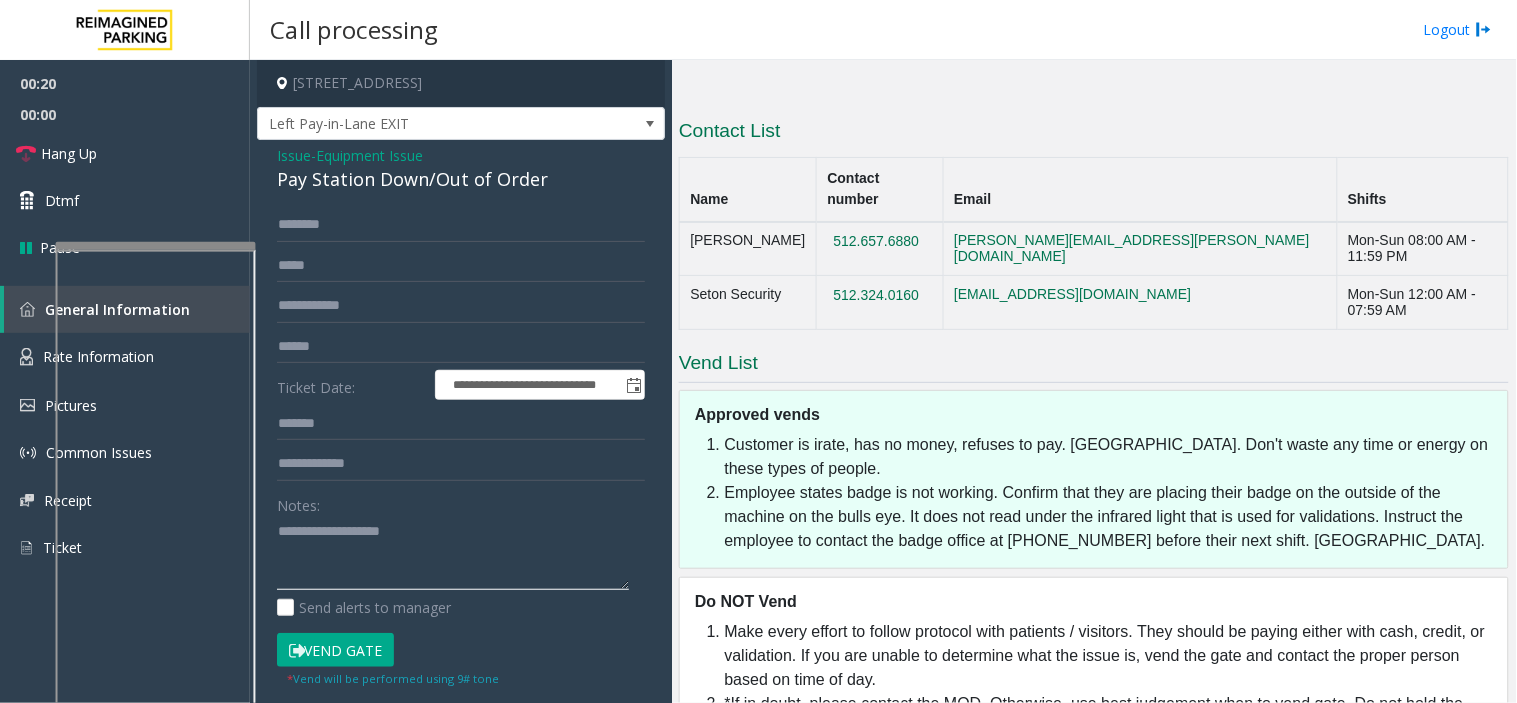 click 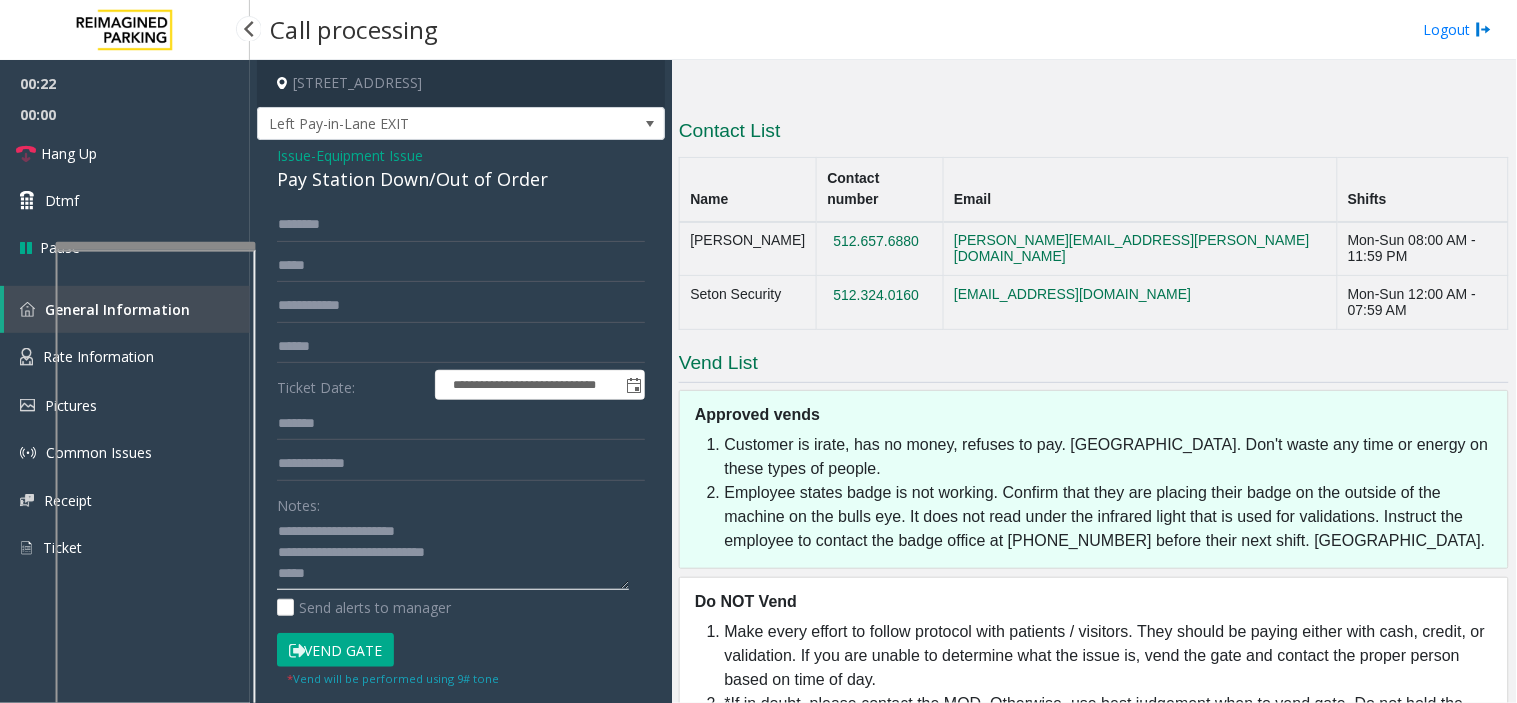 type on "**********" 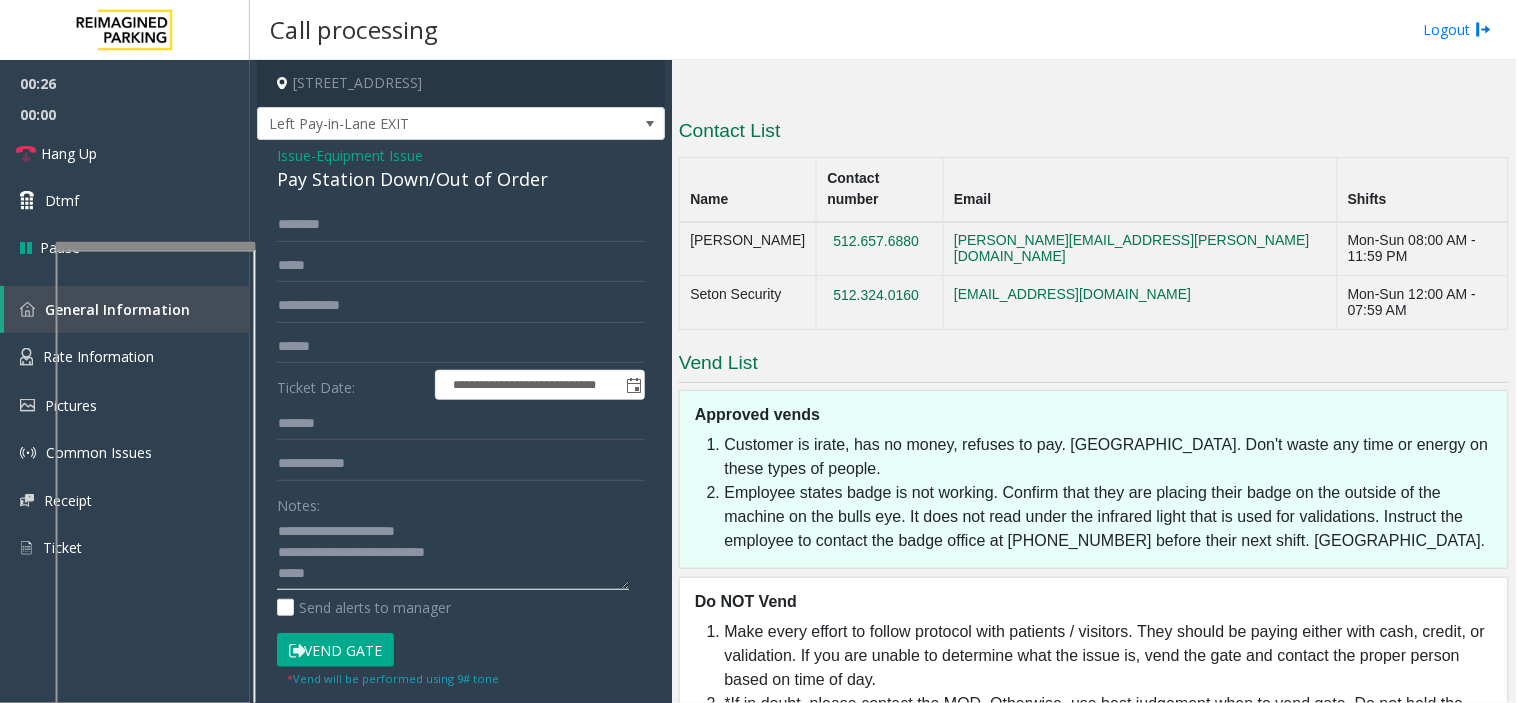 click 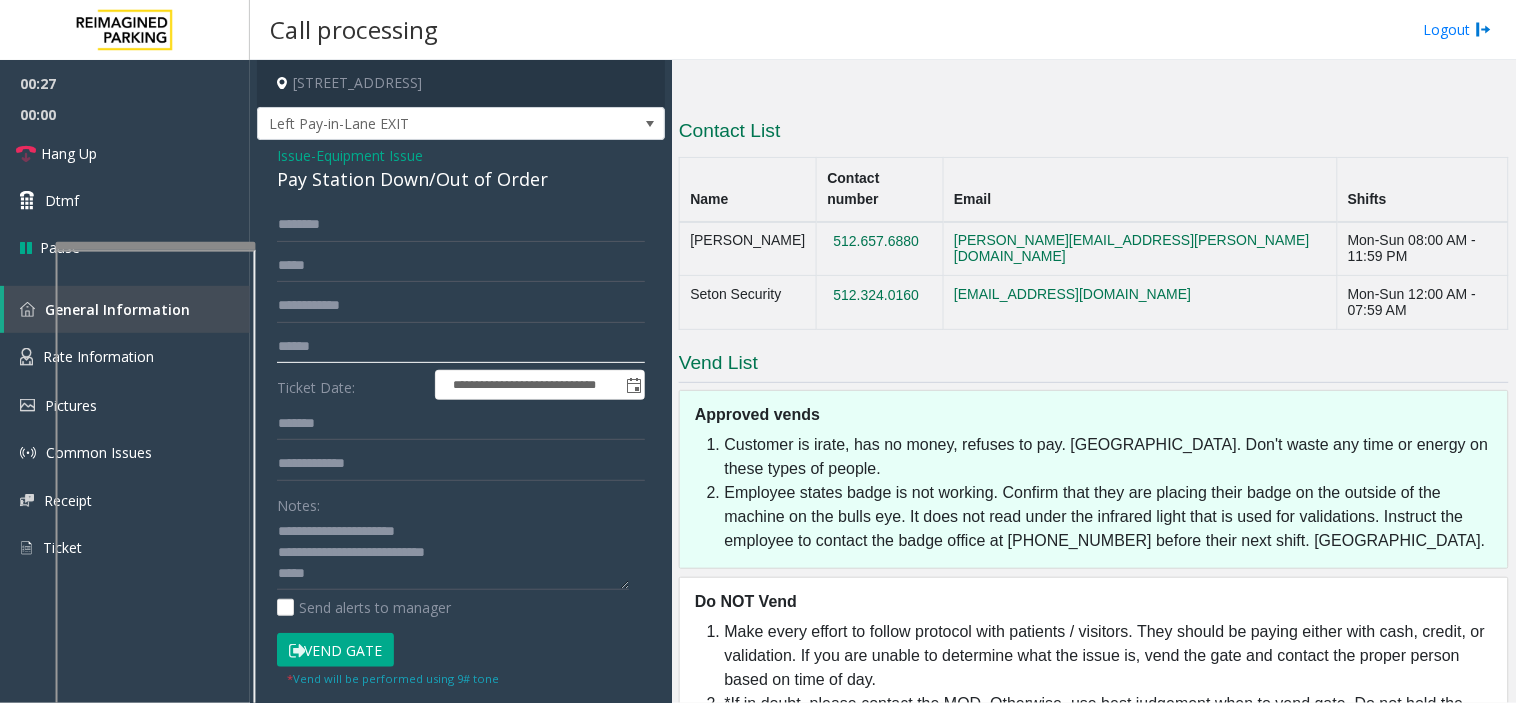 click 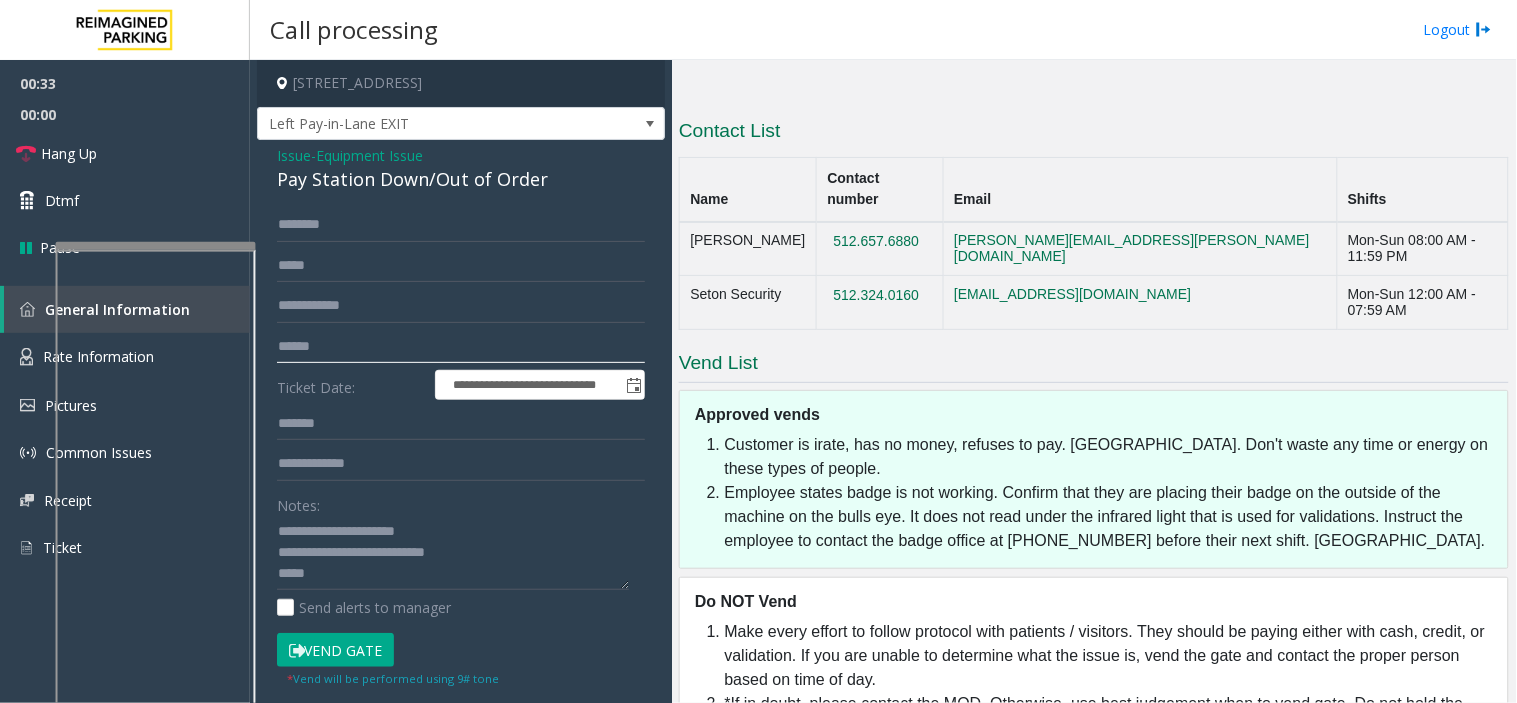type on "******" 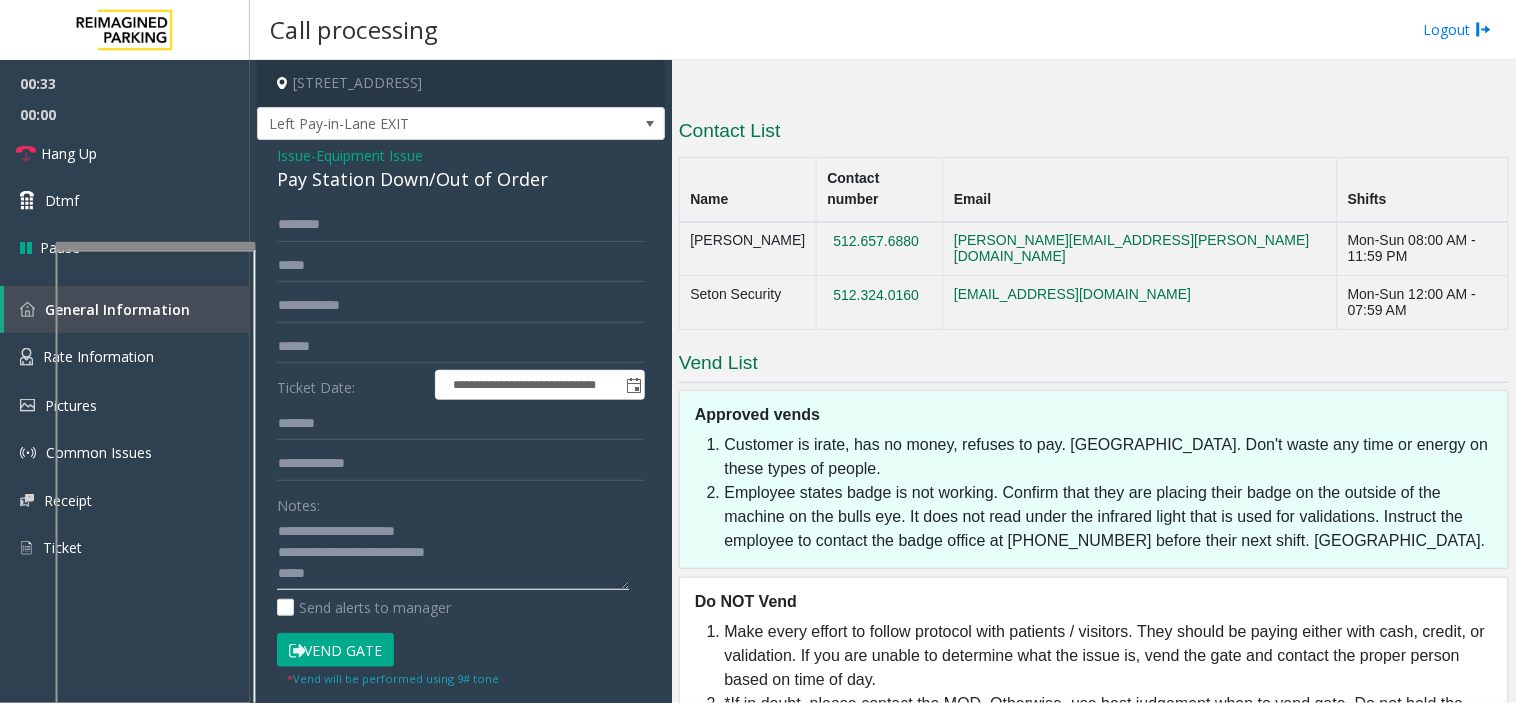 click 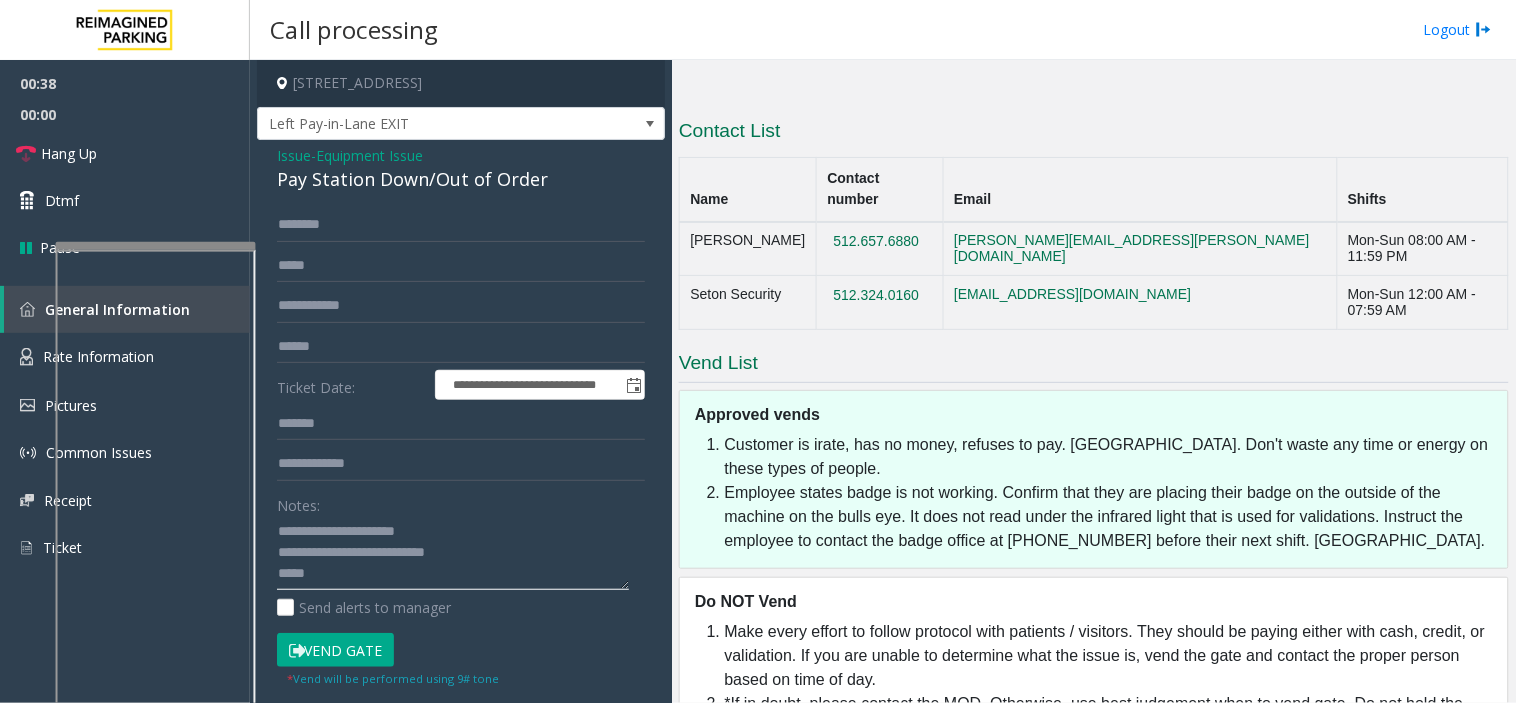 click 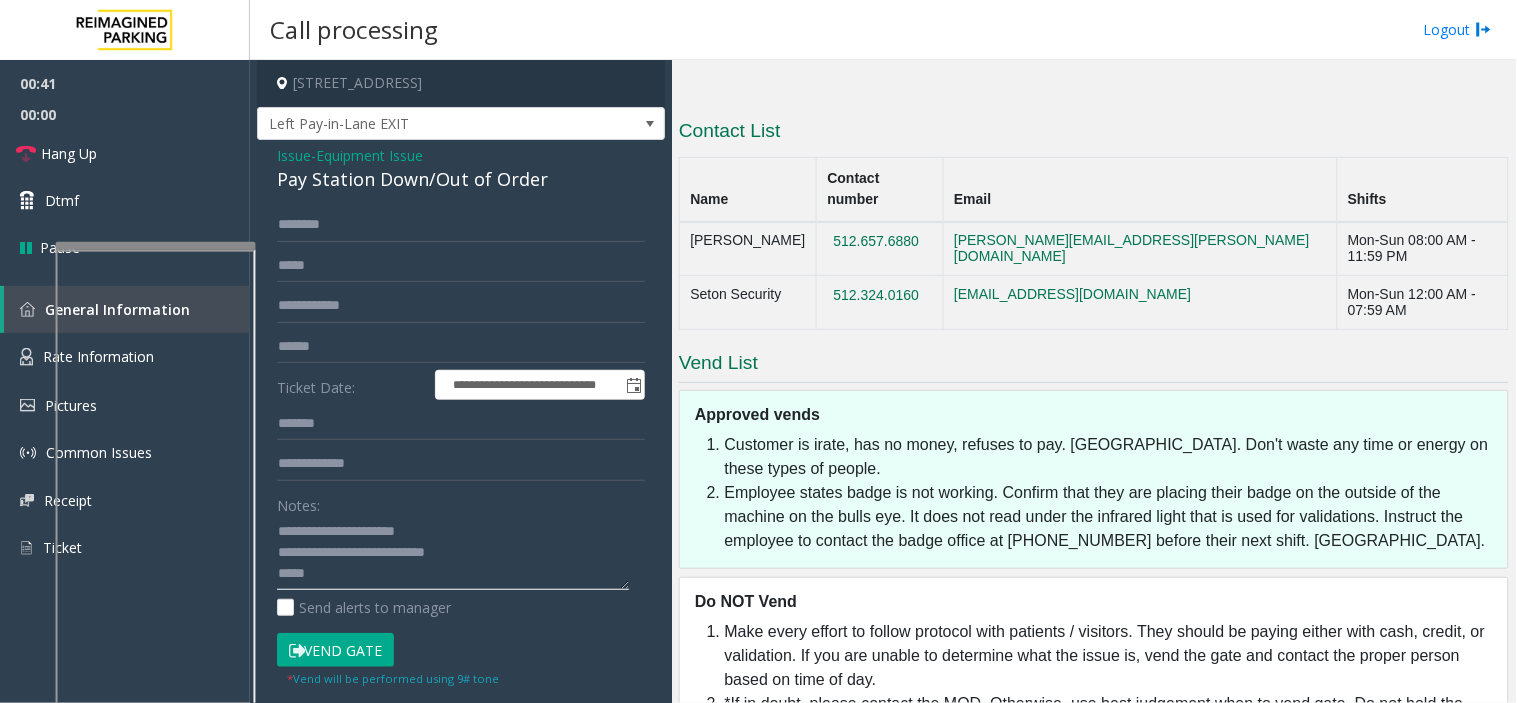 scroll, scrollTop: 111, scrollLeft: 0, axis: vertical 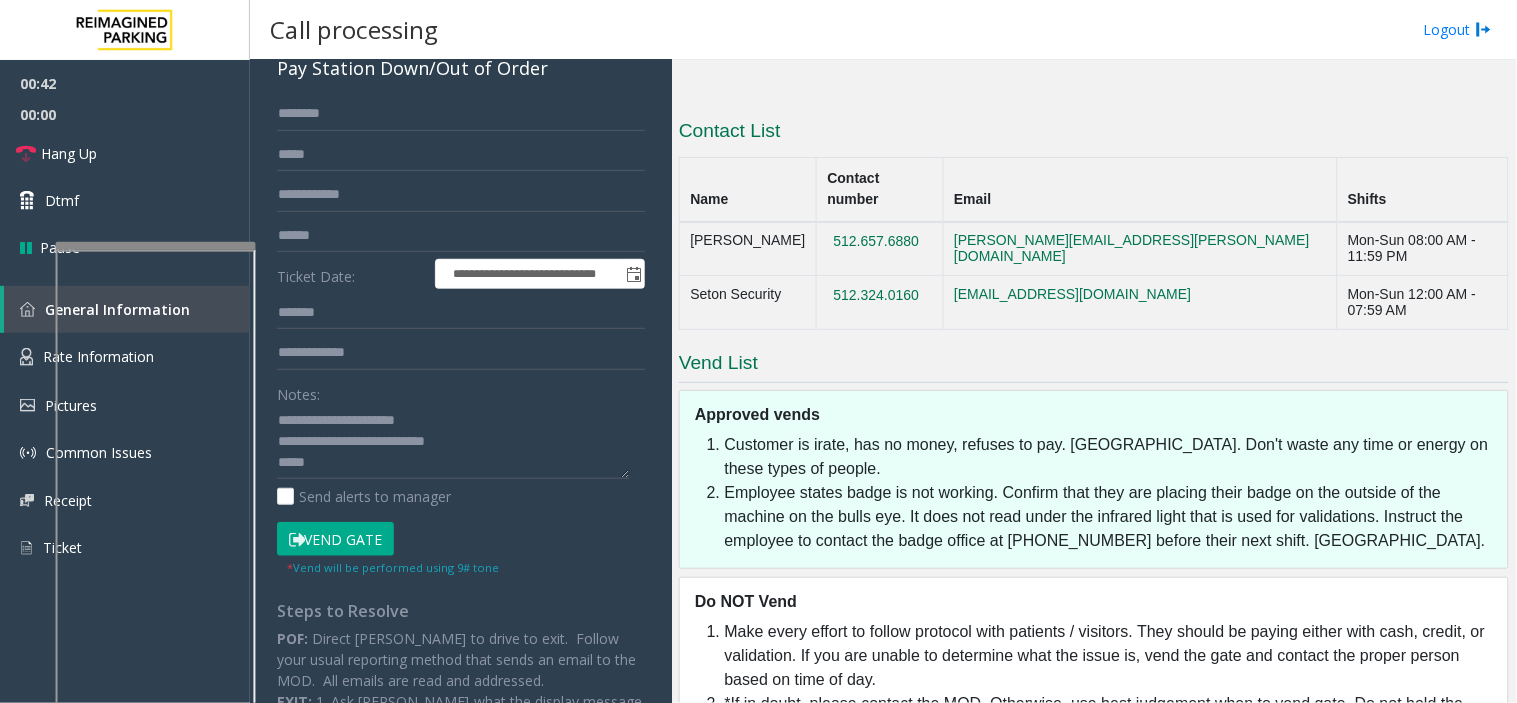 click on "Vend Gate" 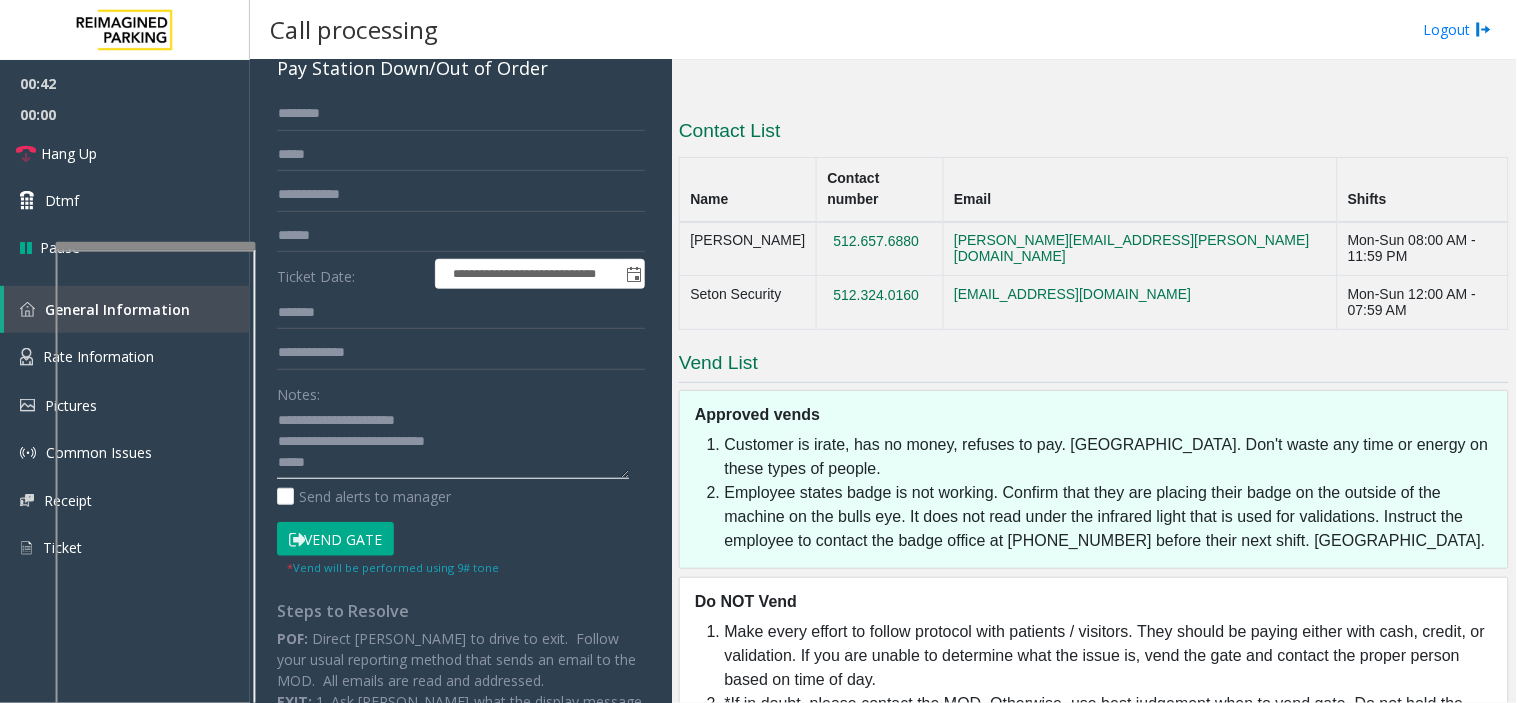 click 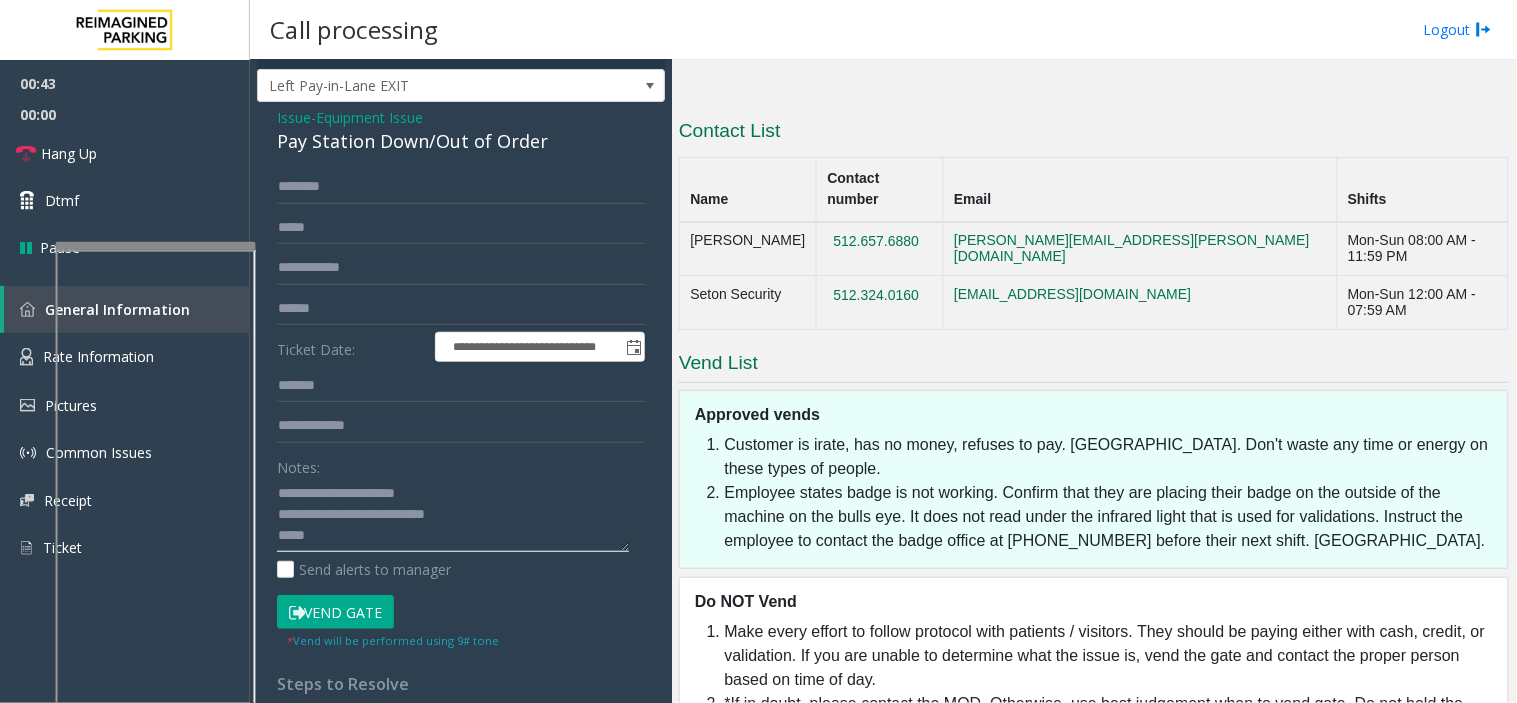 scroll, scrollTop: 0, scrollLeft: 0, axis: both 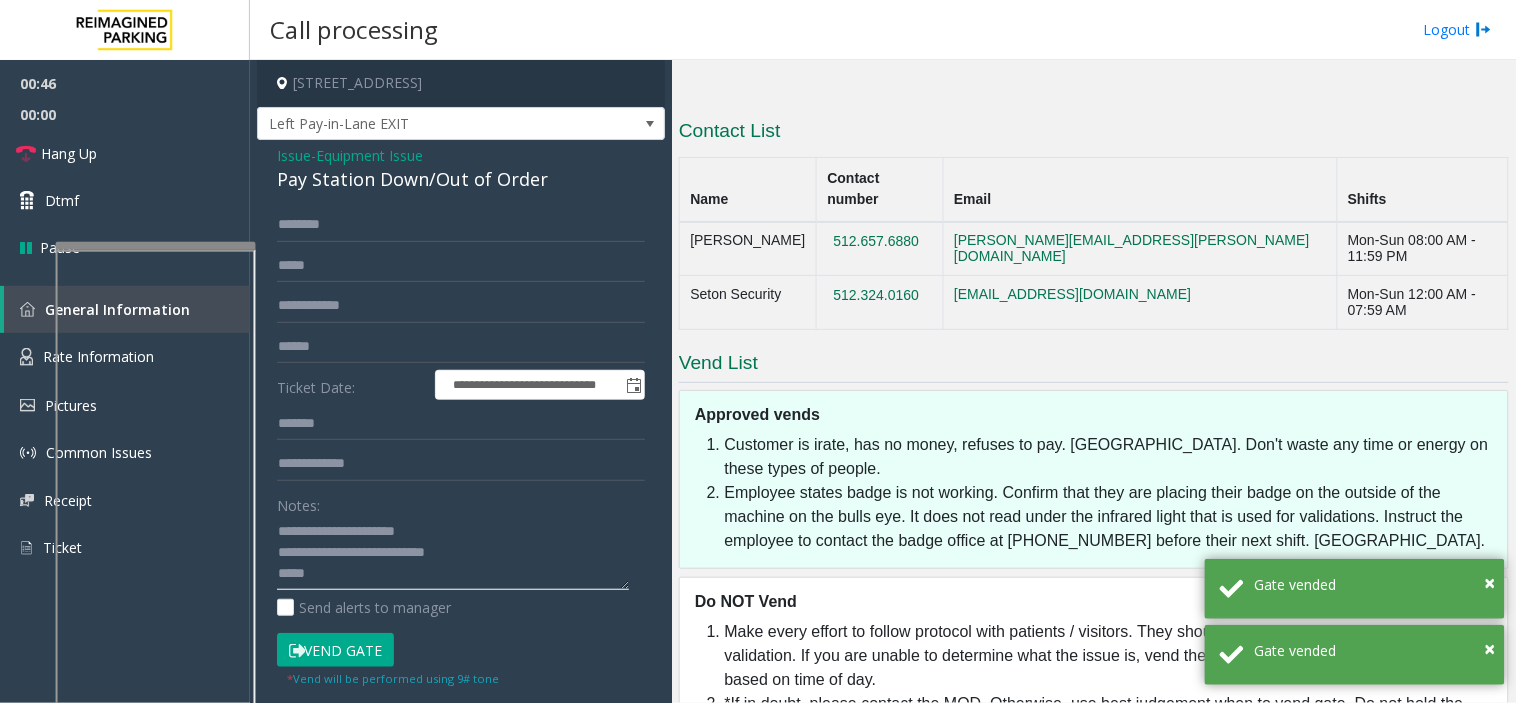 click 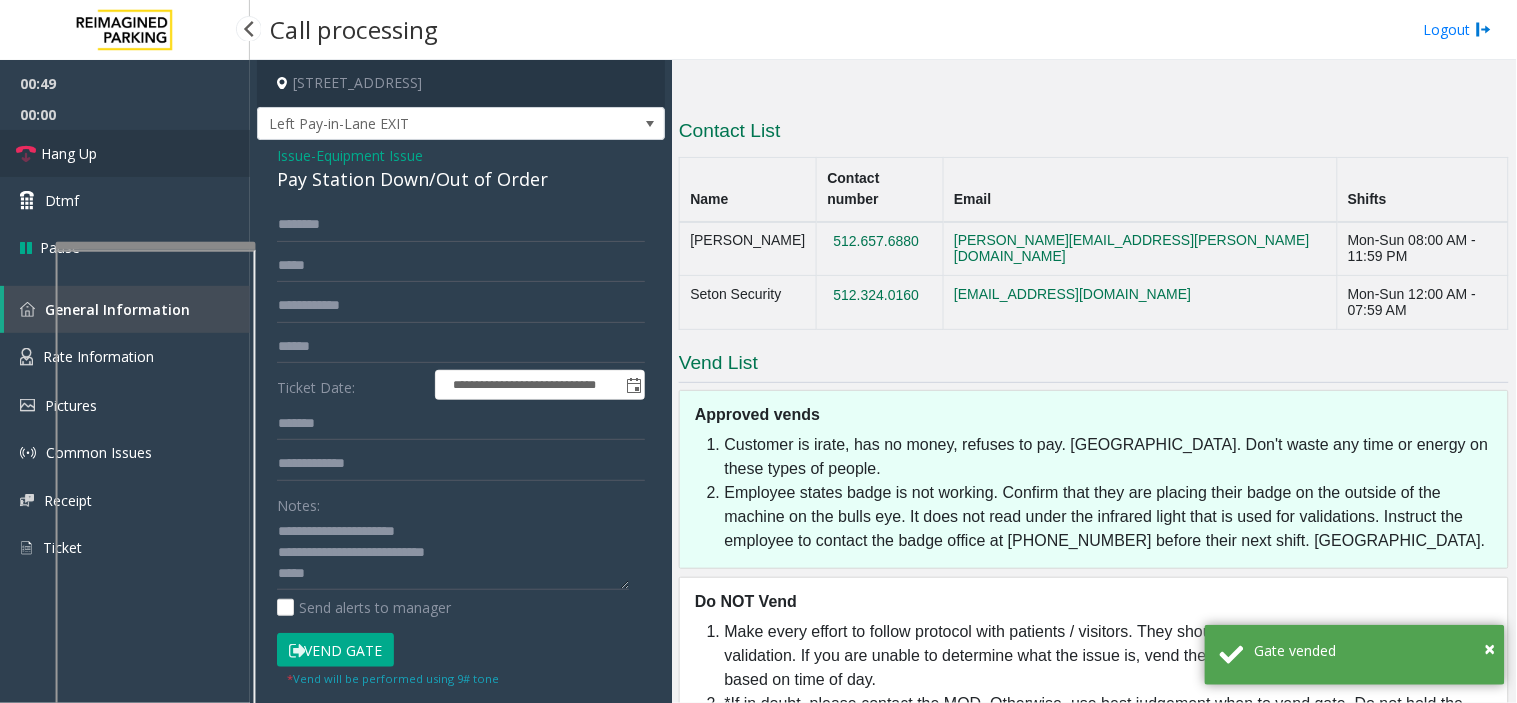click on "Hang Up" at bounding box center [125, 153] 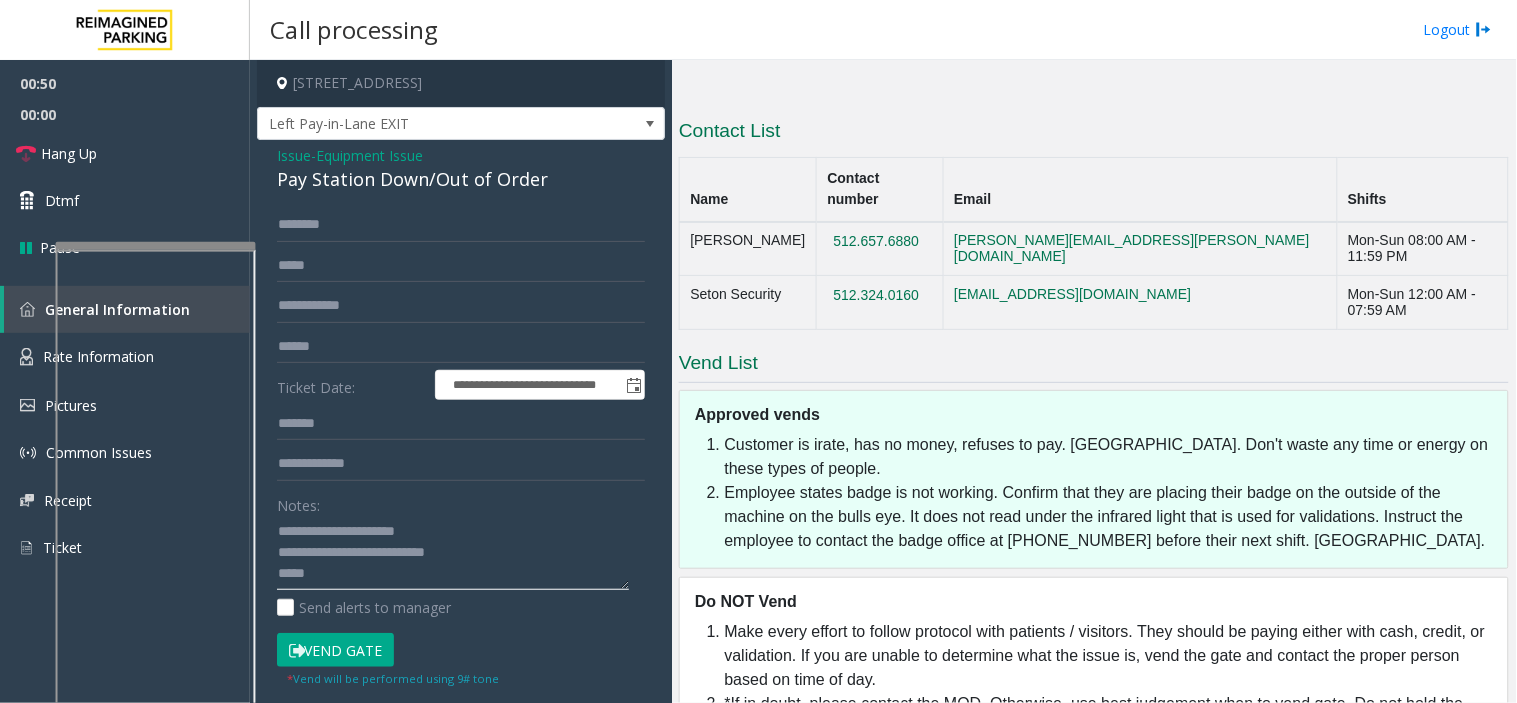 click 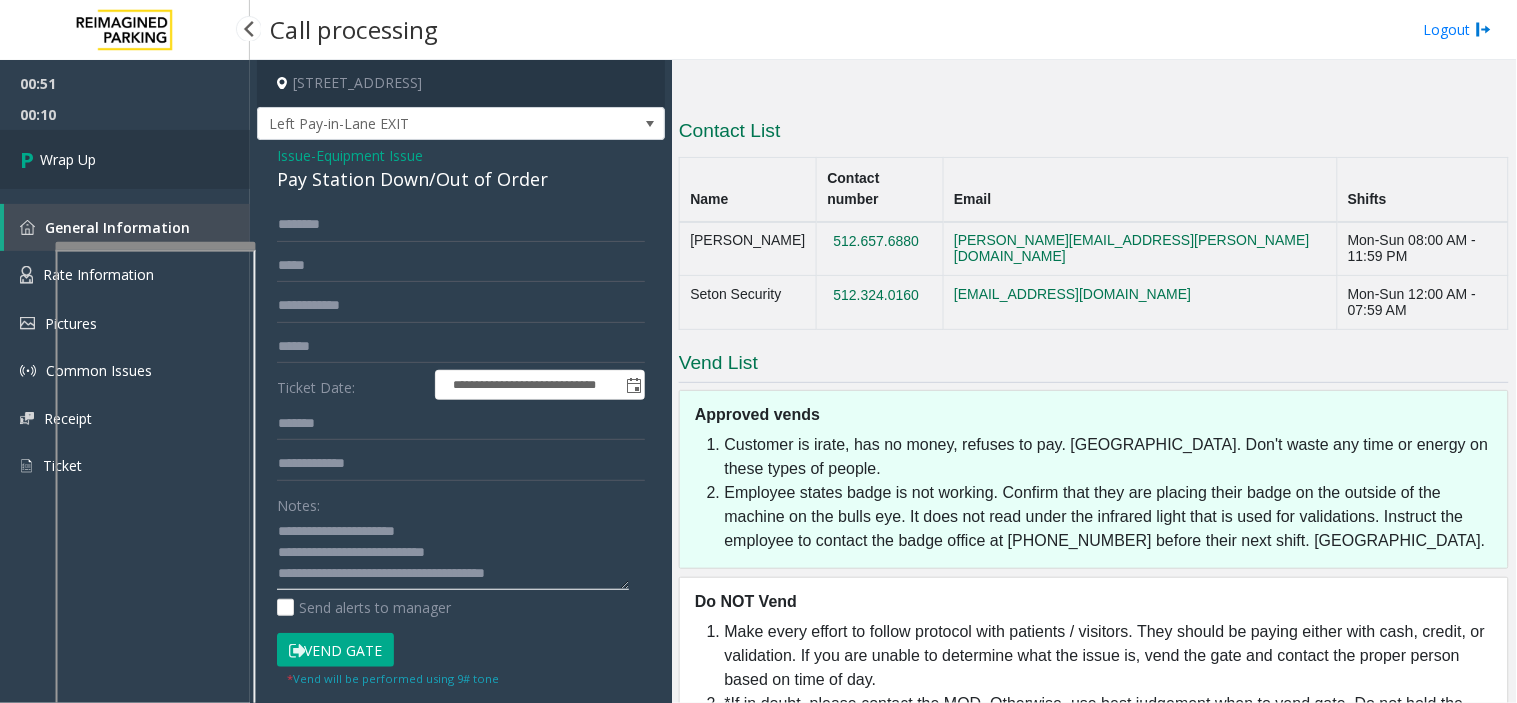 type on "**********" 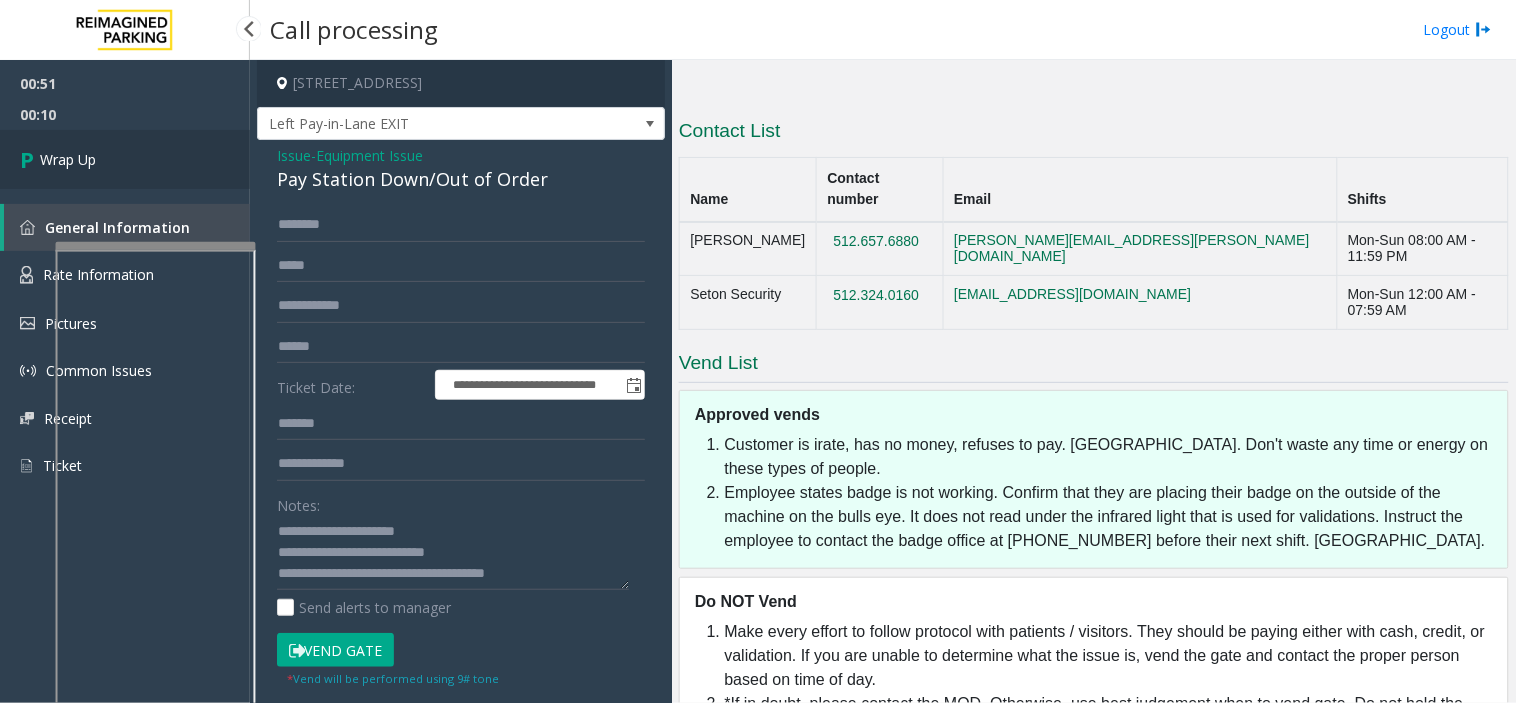click on "Wrap Up" at bounding box center [125, 159] 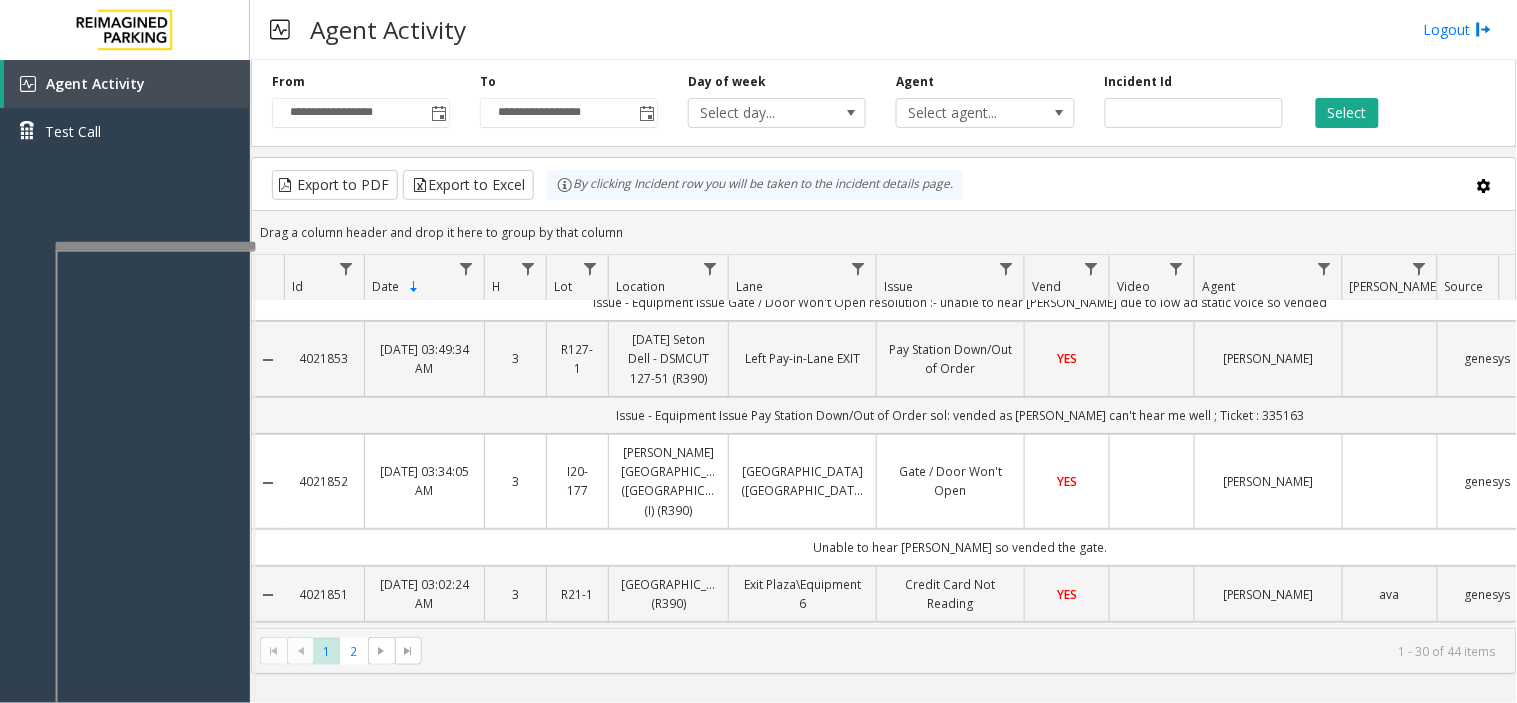 scroll, scrollTop: 0, scrollLeft: 0, axis: both 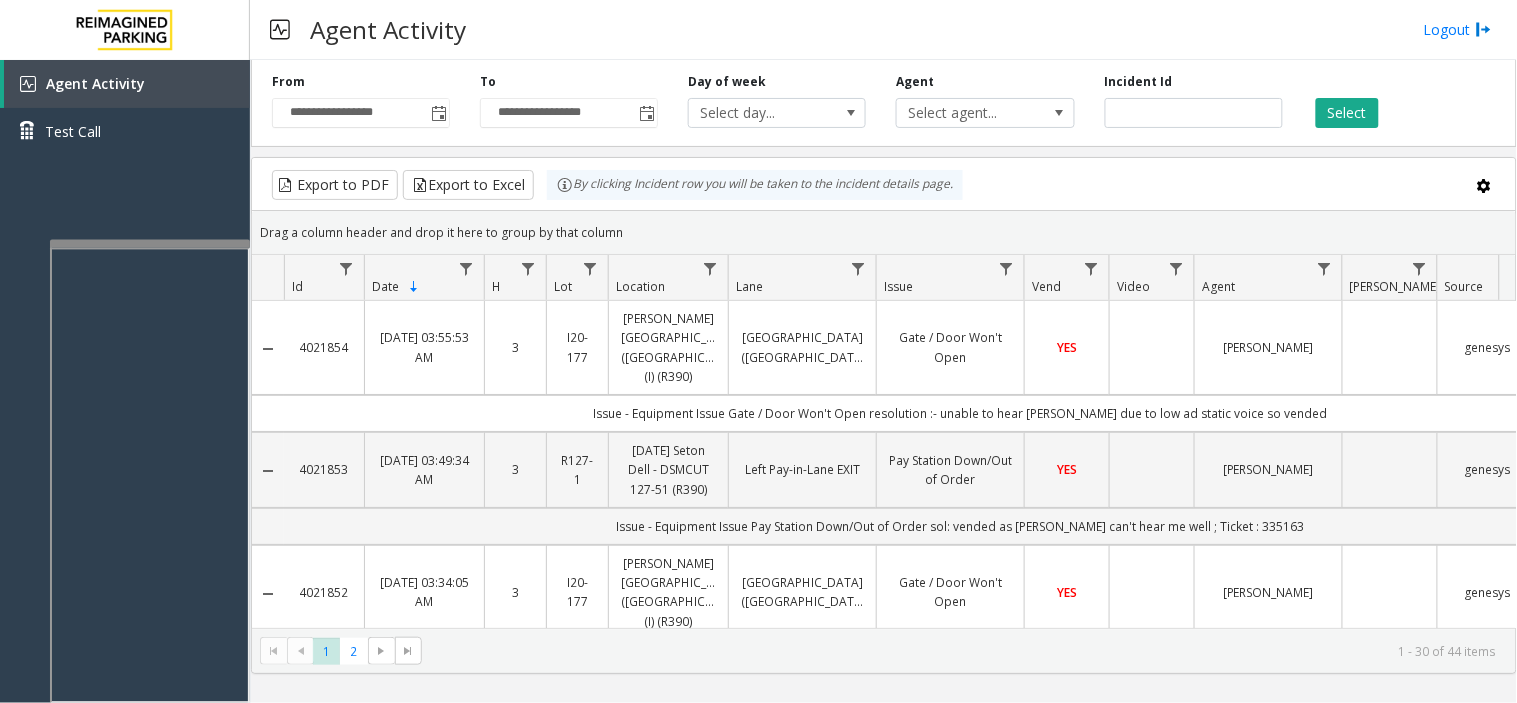 click at bounding box center [150, 244] 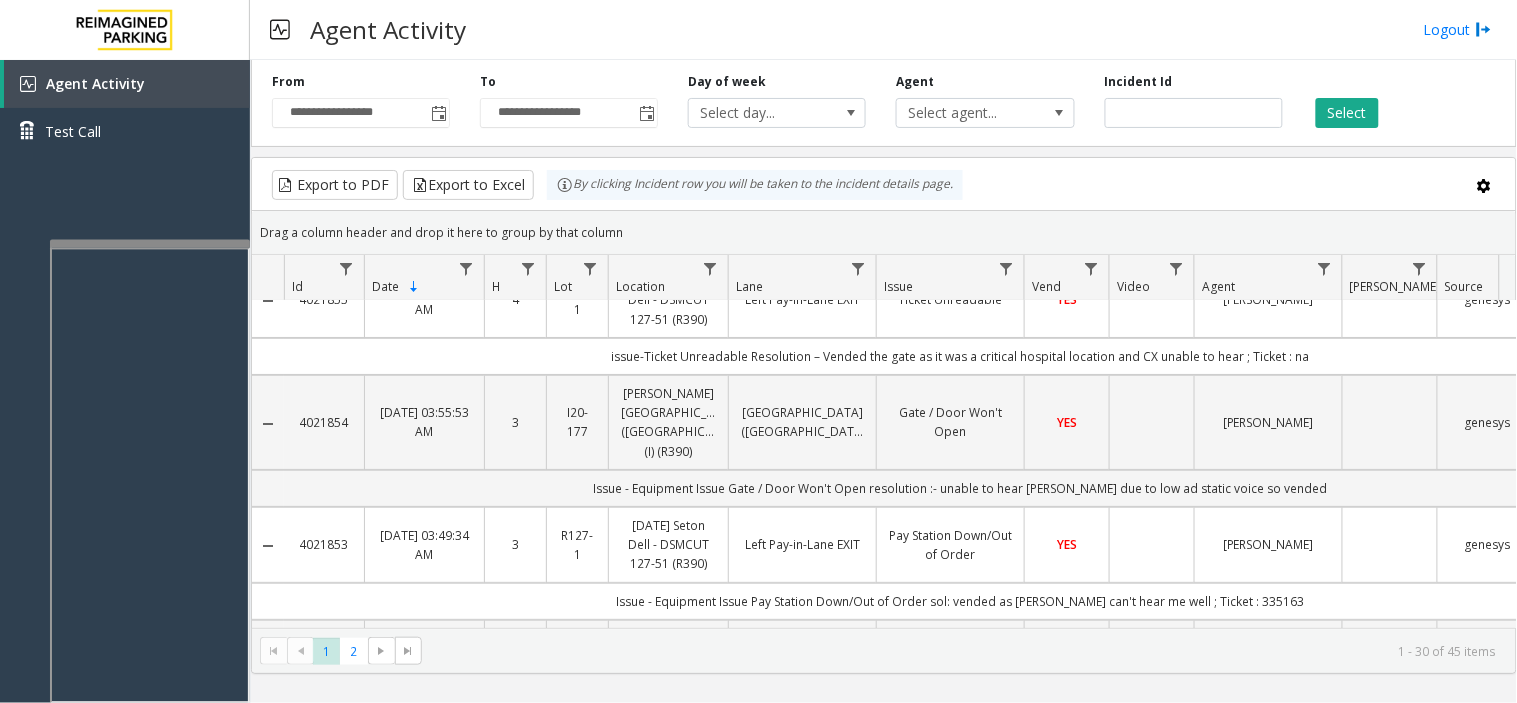 scroll, scrollTop: 0, scrollLeft: 0, axis: both 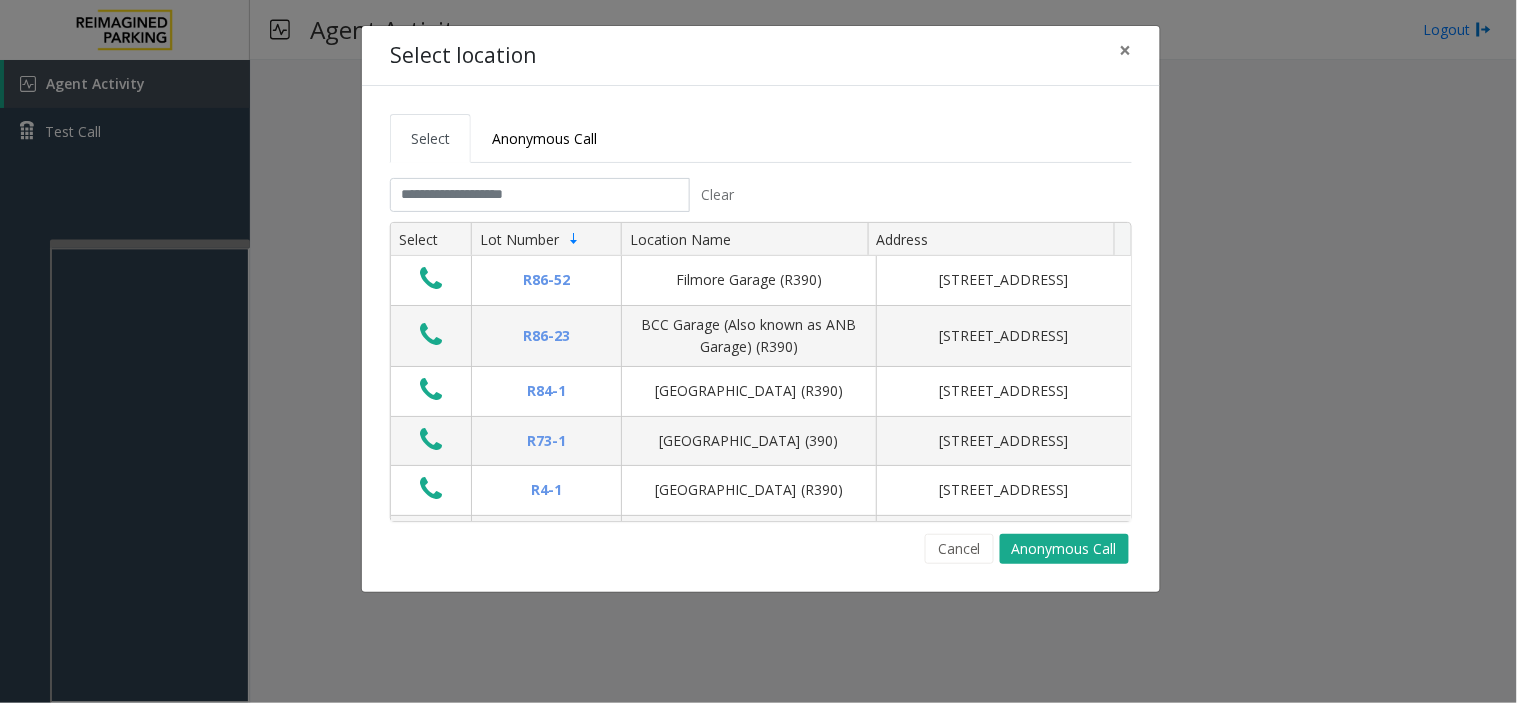 click on "Select Anonymous Call Clear Select Lot Number Location Name Address R86-52 Filmore Garage (R390) [STREET_ADDRESS] BCC Garage (Also known as ANB Garage) (R390)  [STREET_ADDRESS][GEOGRAPHIC_DATA] (R390) [STREET_ADDRESS][GEOGRAPHIC_DATA] (390) [STREET_ADDRESS][GEOGRAPHIC_DATA] (R390) [STREET_ADDRESS][GEOGRAPHIC_DATA] (R390) [STREET_ADDRESS][GEOGRAPHIC_DATA][STREET_ADDRESS][PERSON_NAME] (R390) [STREET_ADDRESS]-[GEOGRAPHIC_DATA] (MBC)(R390) [STREET_ADDRESS][GEOGRAPHIC_DATA]-[GEOGRAPHIC_DATA]) [STREET_ADDRESS] First ([GEOGRAPHIC_DATA][STREET_ADDRESS][GEOGRAPHIC_DATA] (R390) [STREET_ADDRESS][GEOGRAPHIC_DATA]-[GEOGRAPHIC_DATA] (R390) [STREET_ADDRESS] 2" 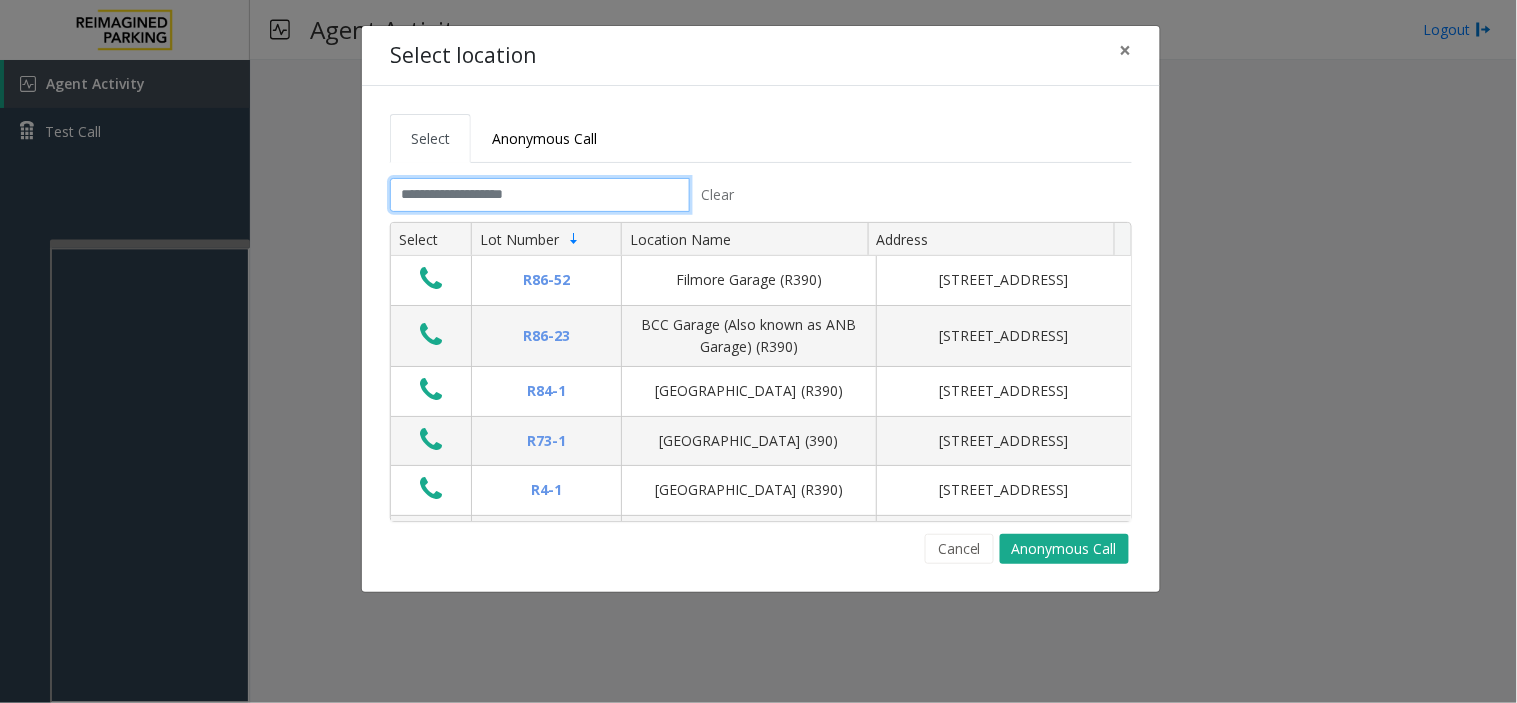 click 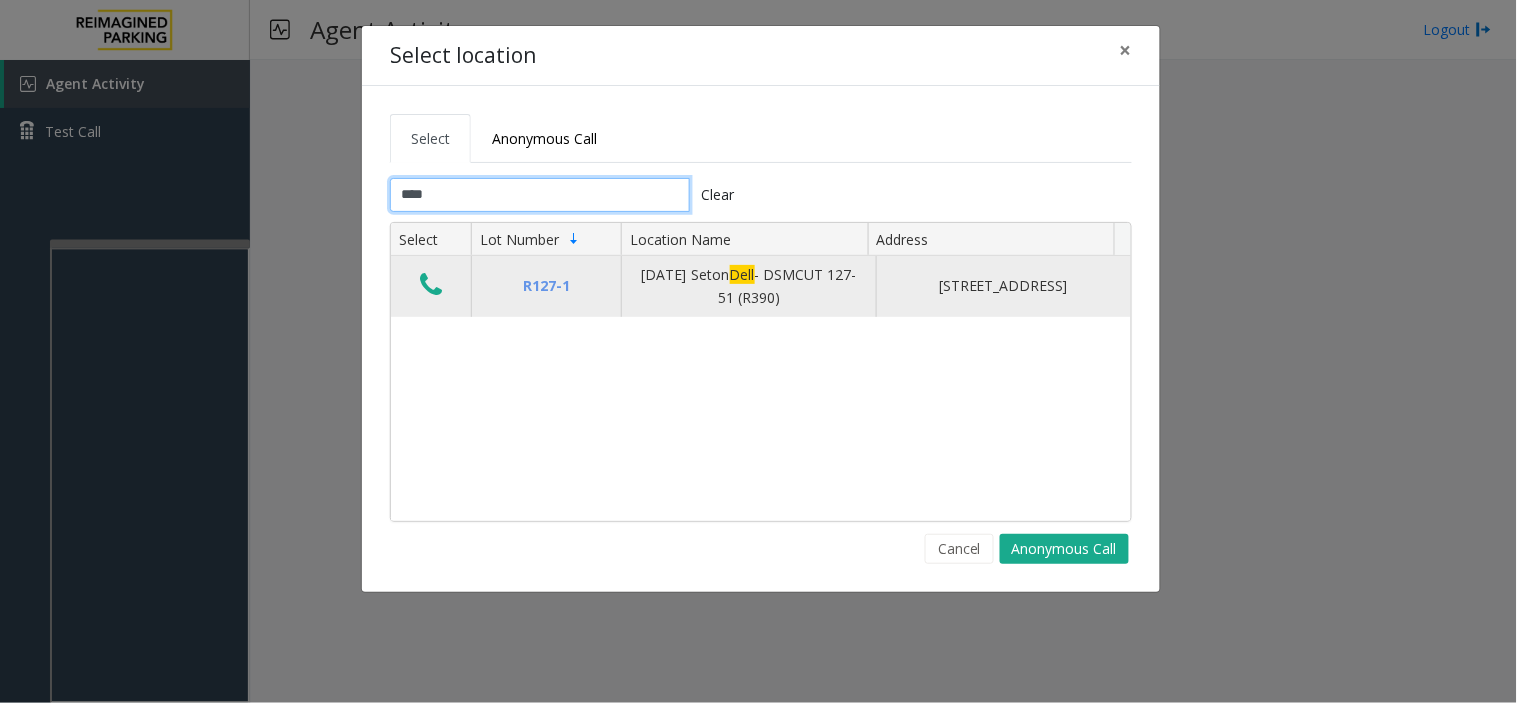 type on "****" 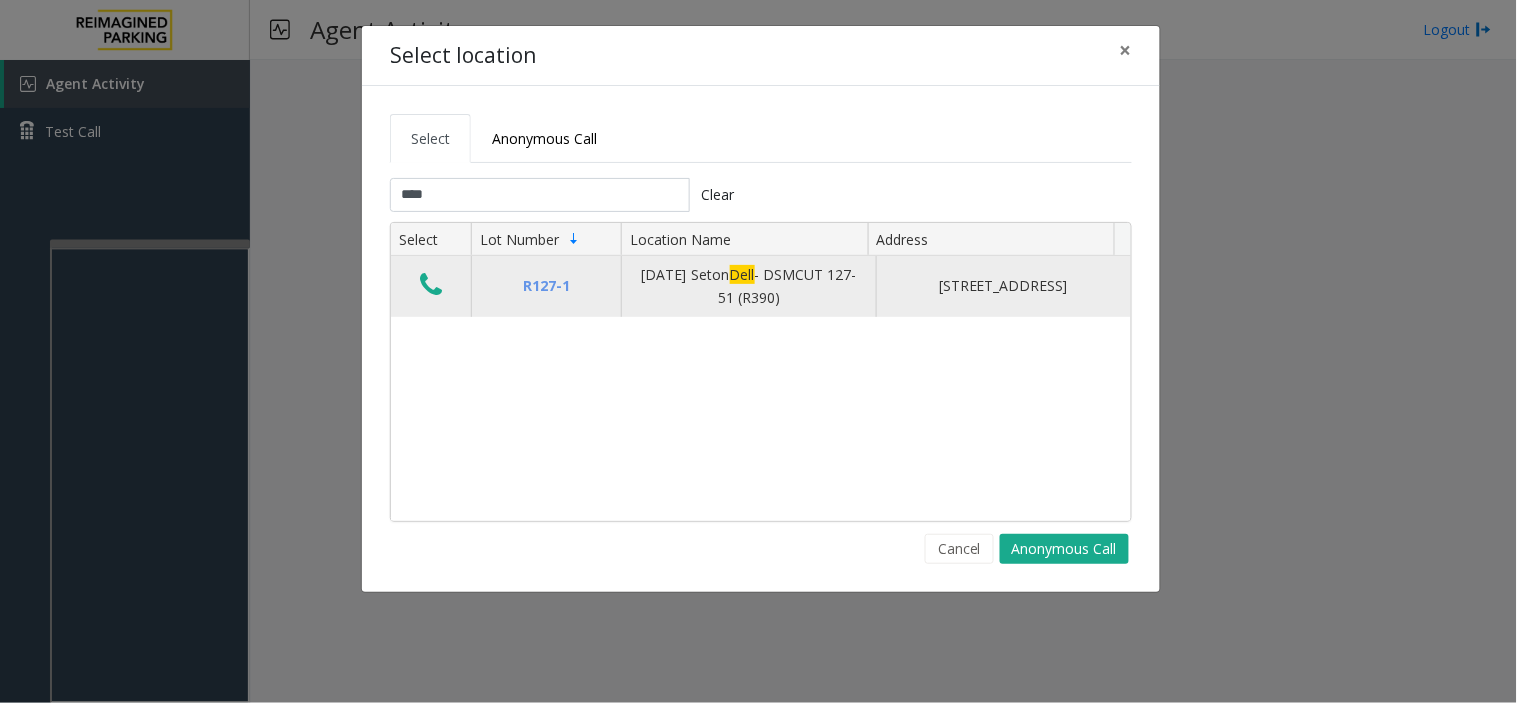 click 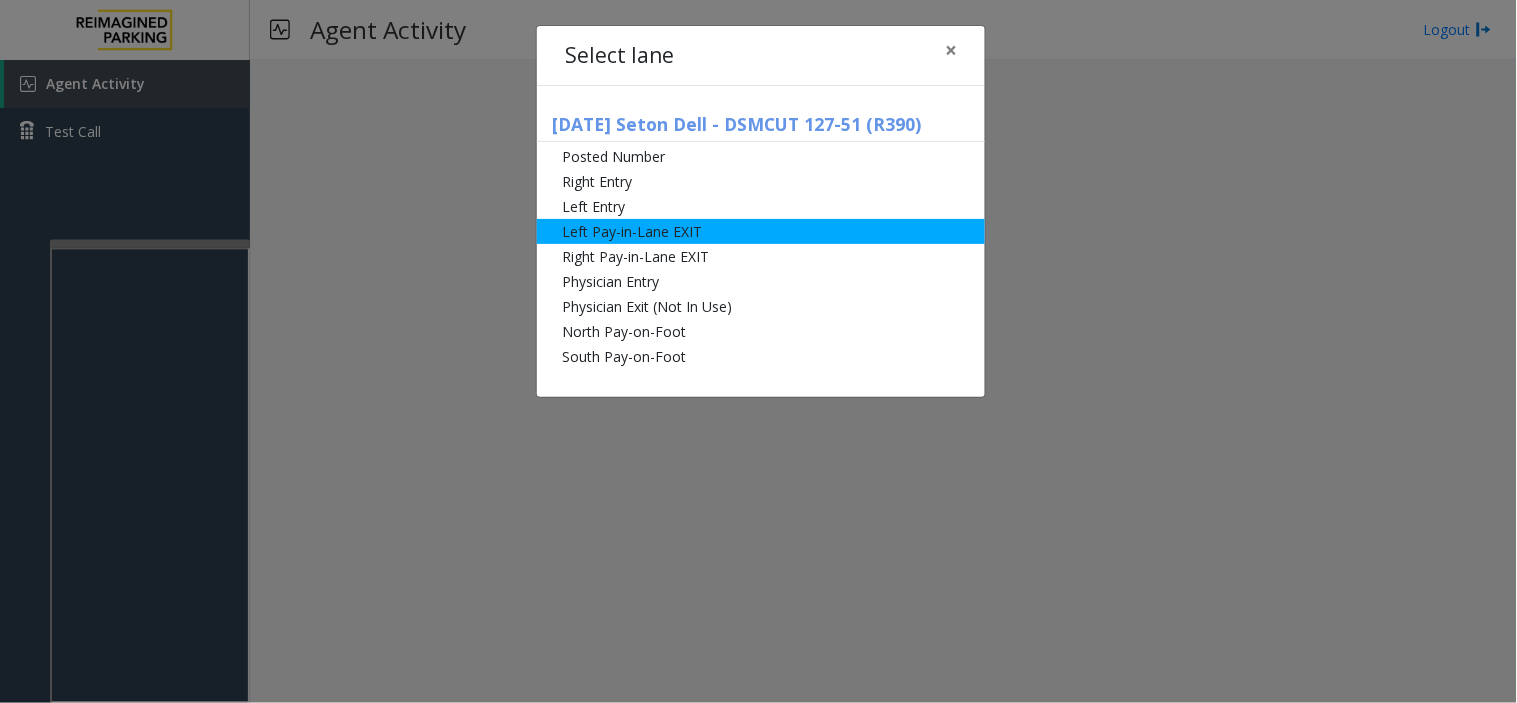 click on "Left Pay-in-Lane EXIT" 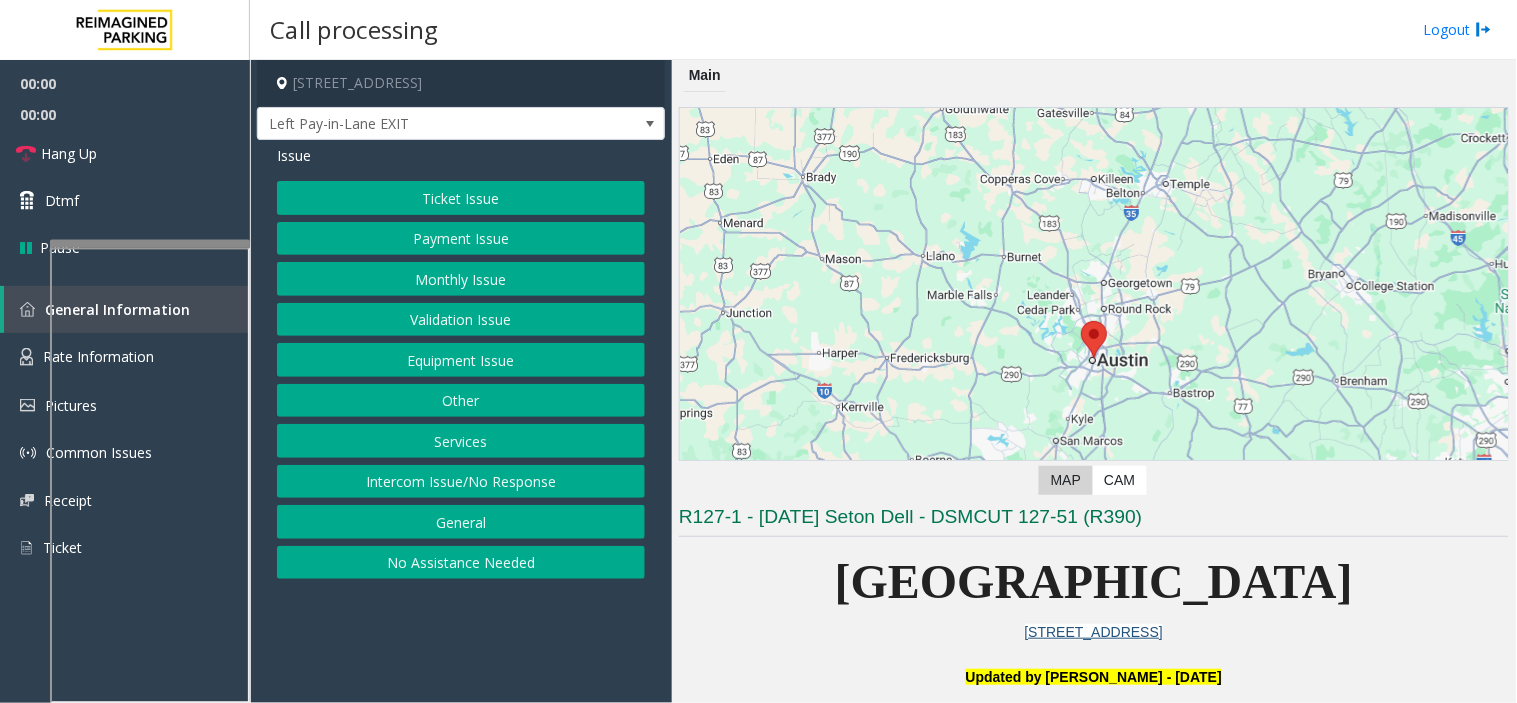 click on "Equipment Issue" 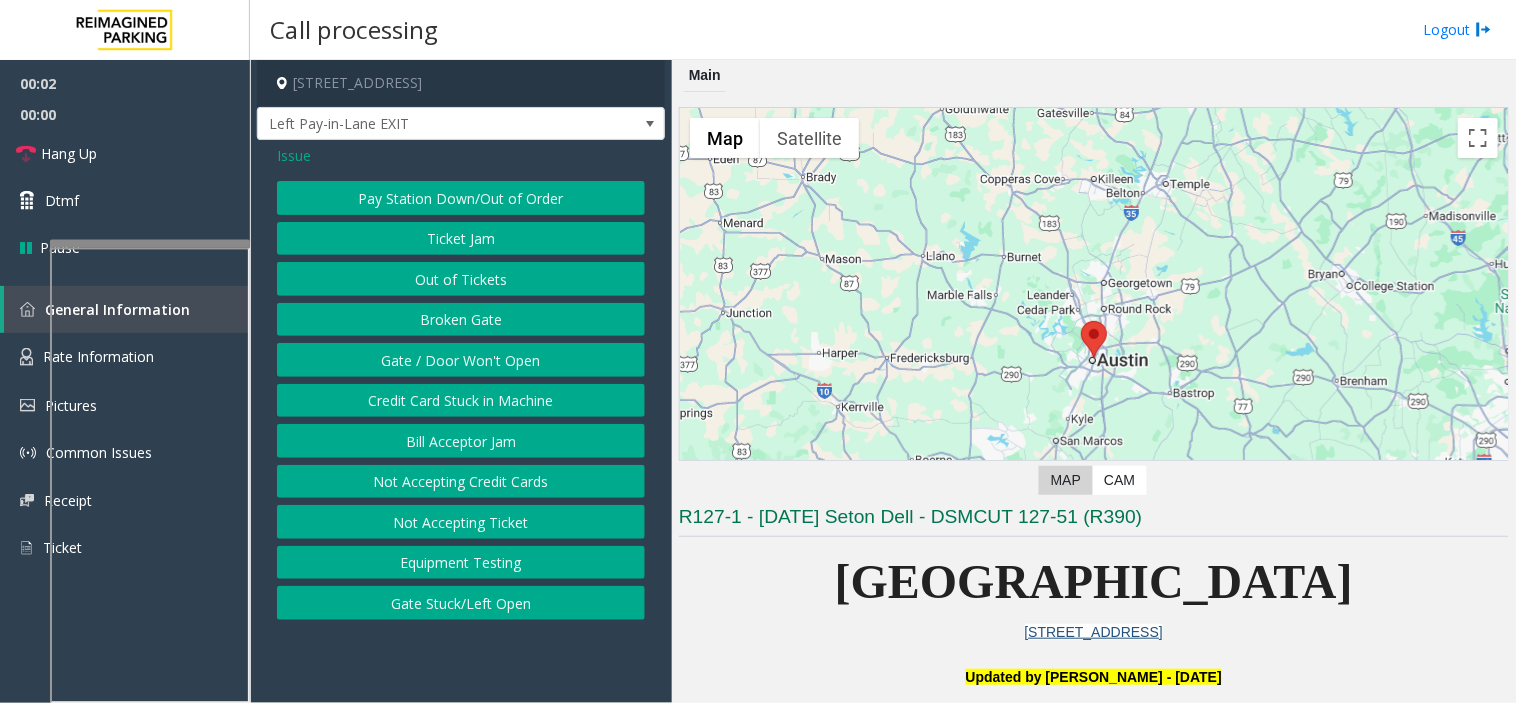click on "Gate / Door Won't Open" 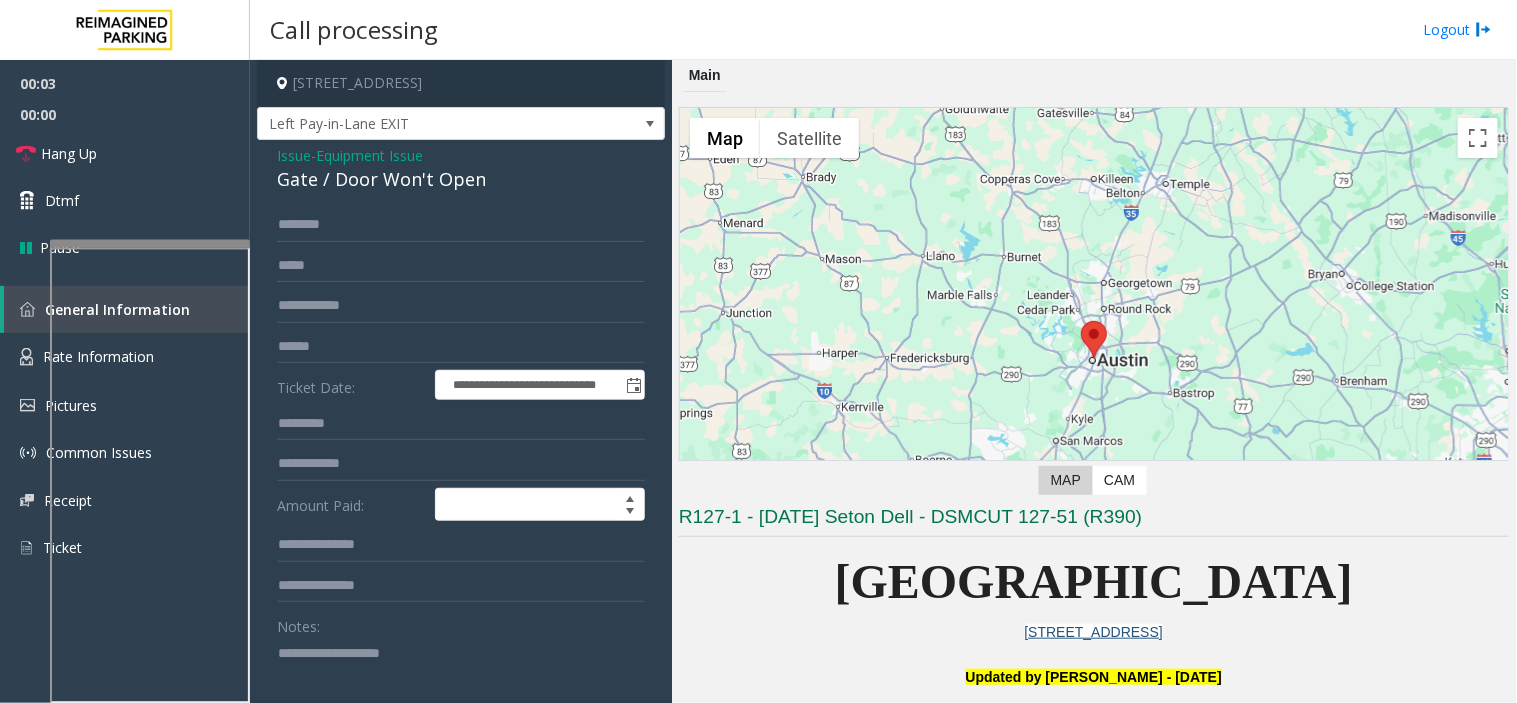 click on "Issue" 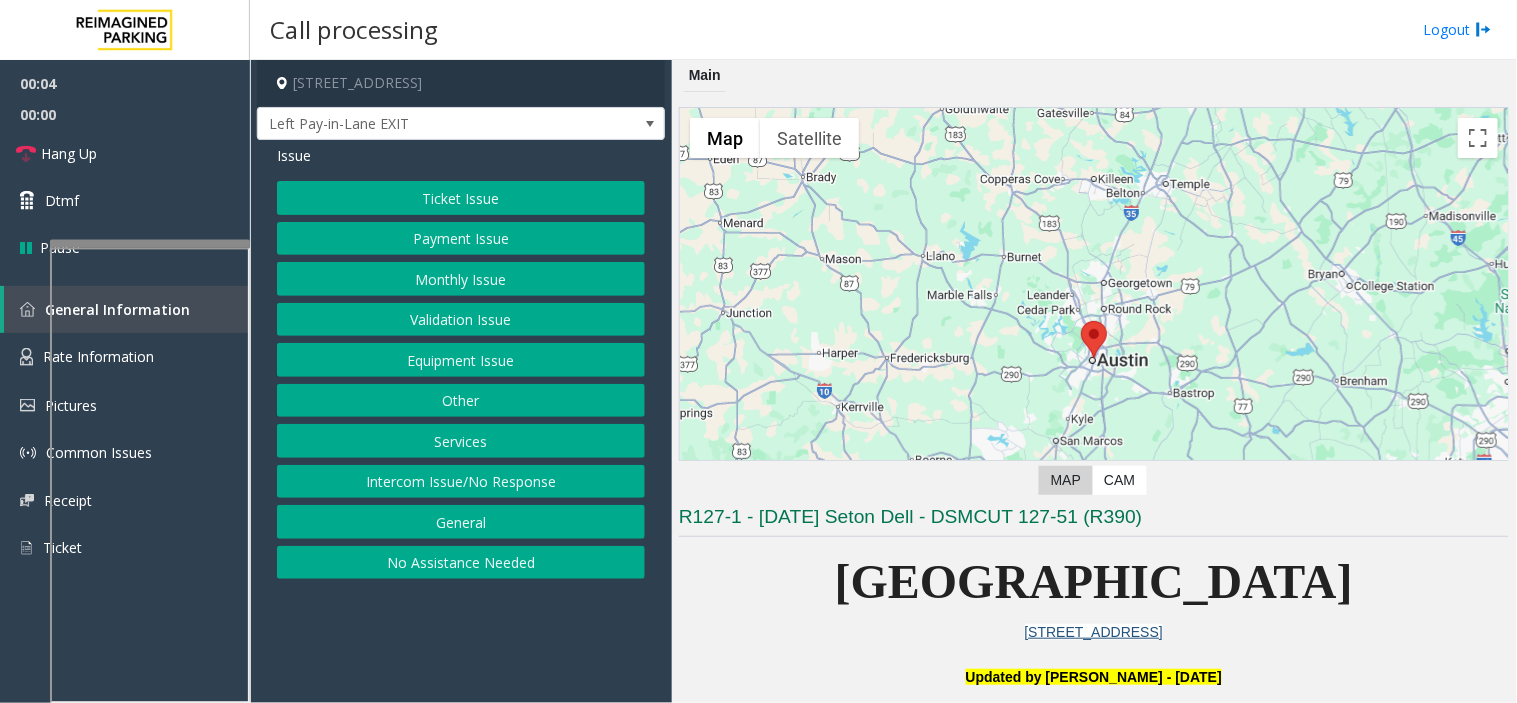 click on "Equipment Issue" 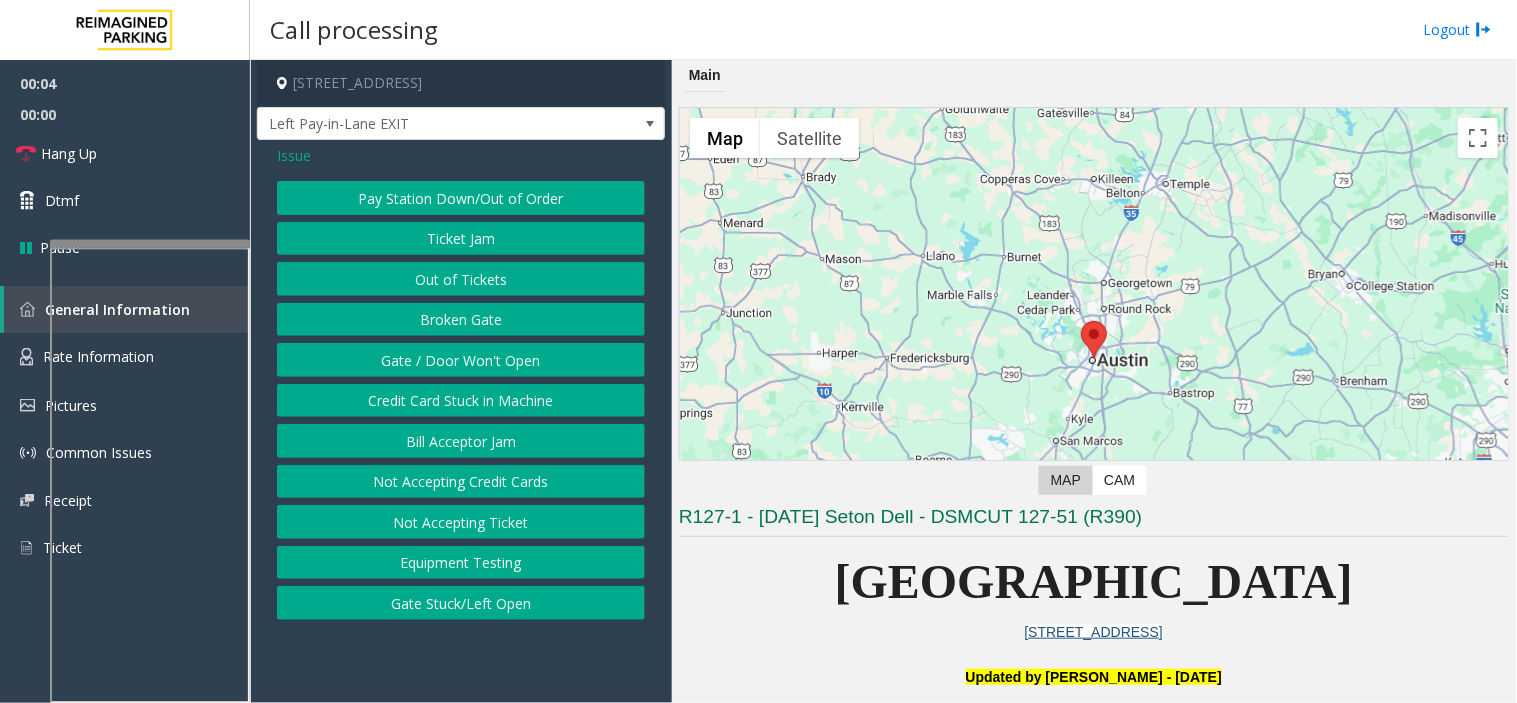 click on "Pay Station Down/Out of Order" 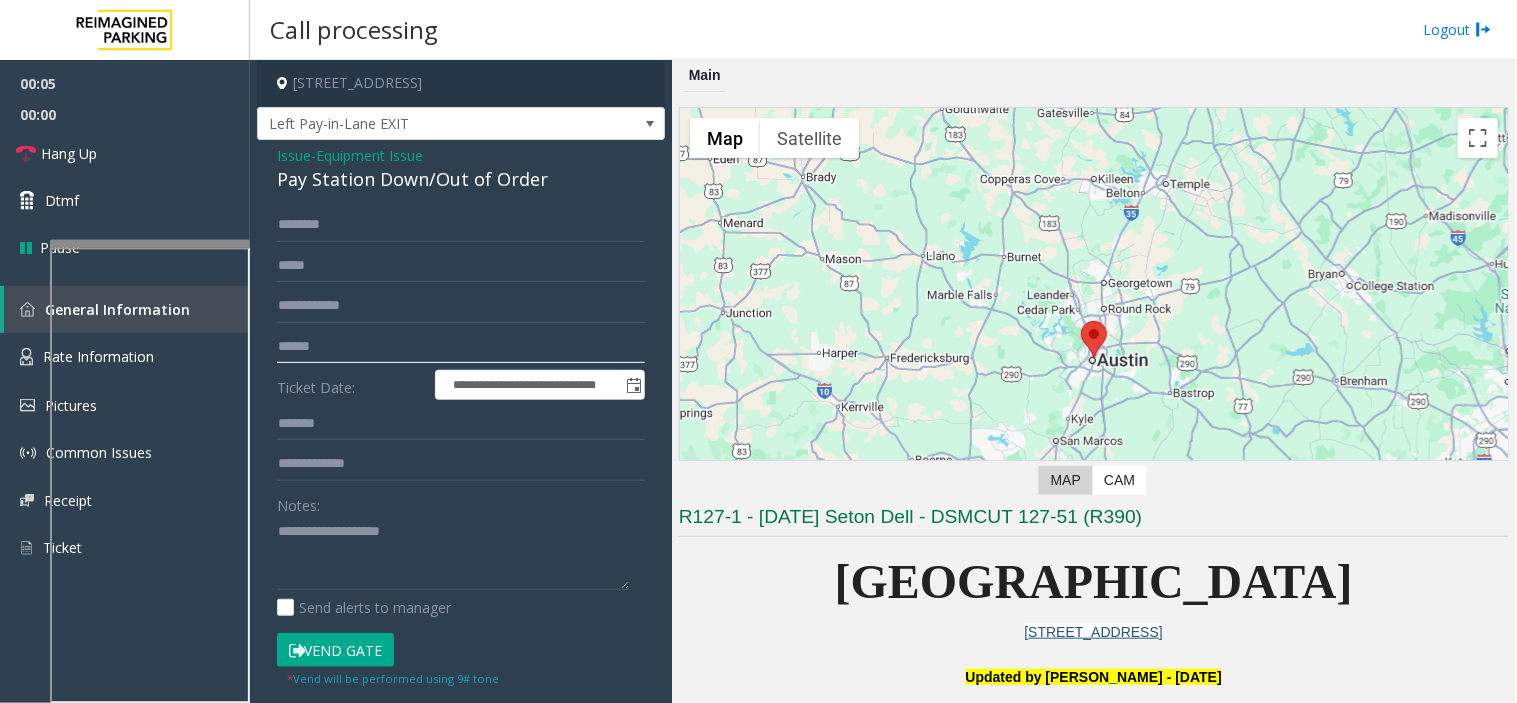 click 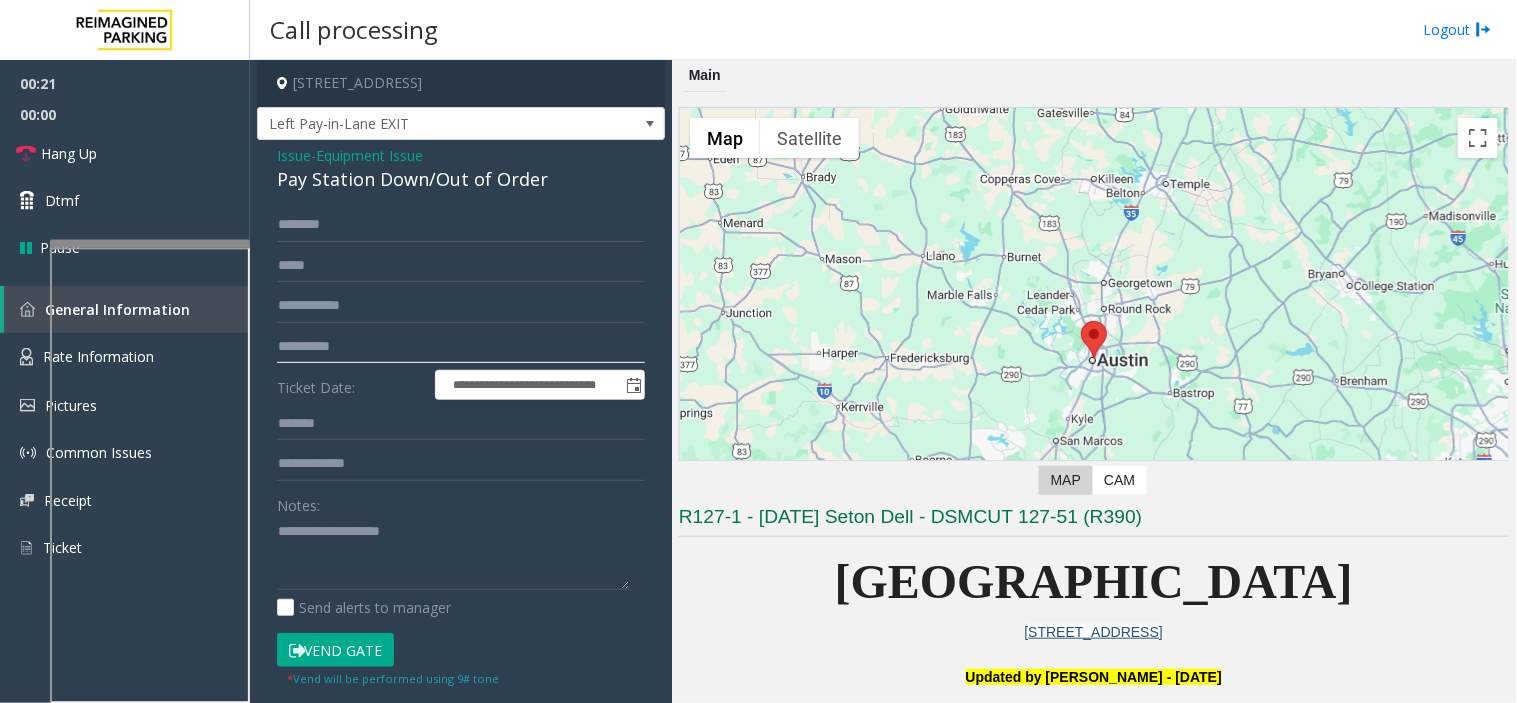 click on "**********" 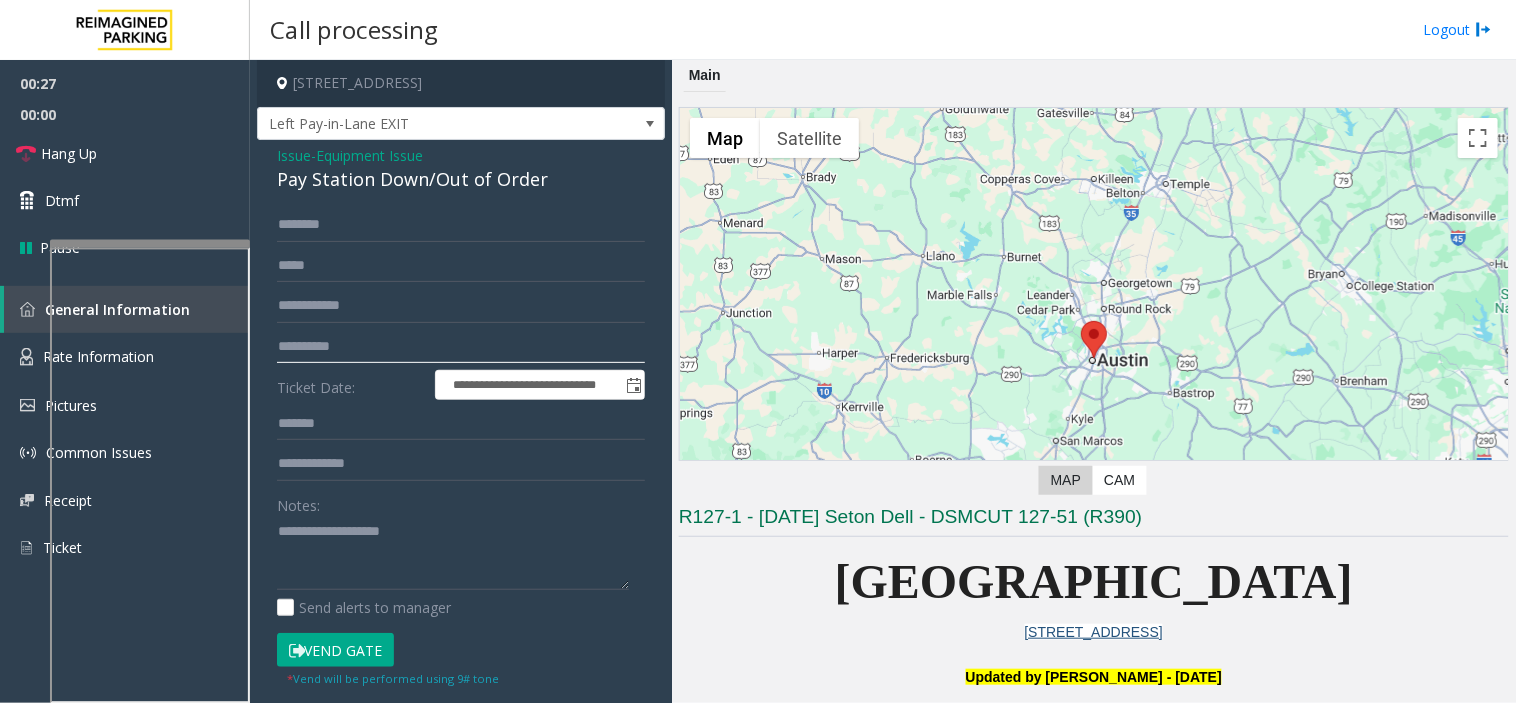 type on "**********" 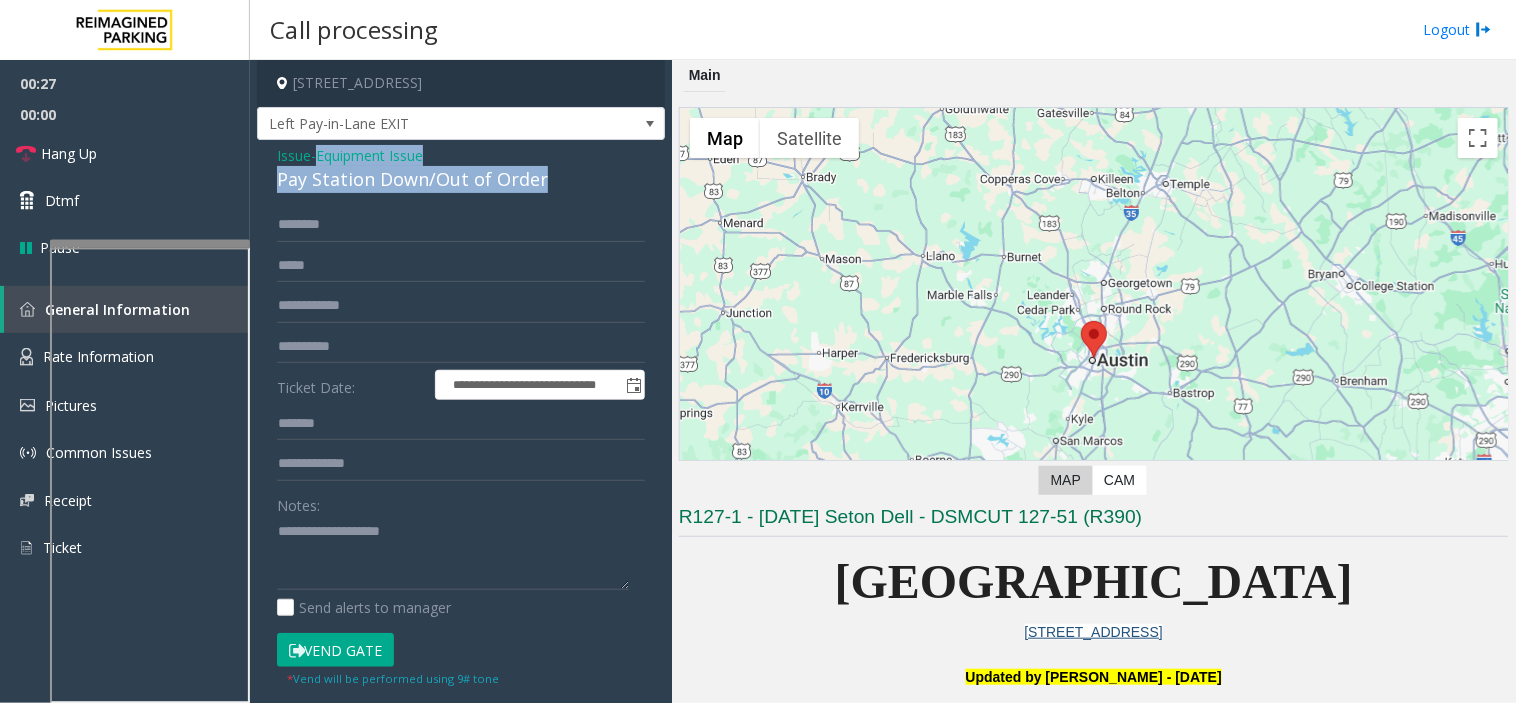 drag, startPoint x: 551, startPoint y: 185, endPoint x: 343, endPoint y: 144, distance: 212.00237 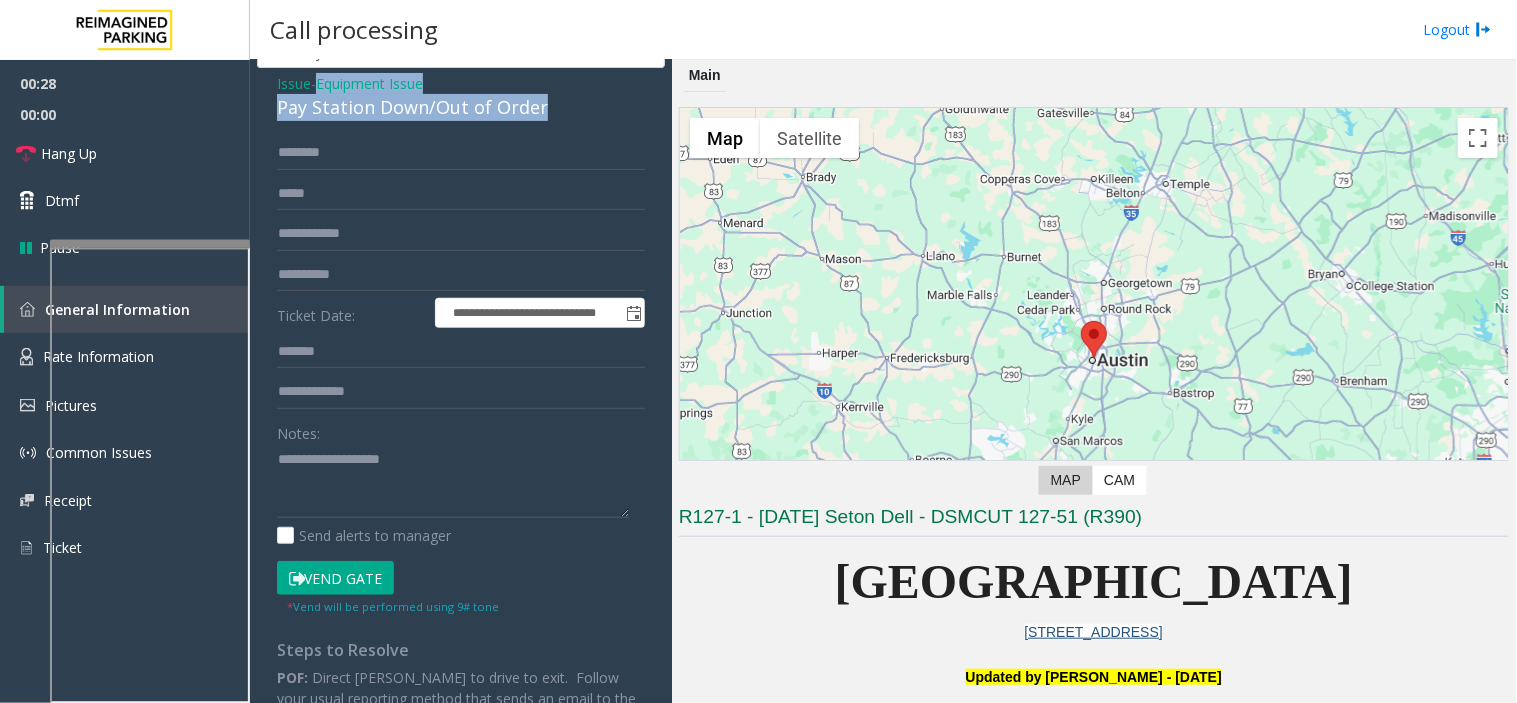 scroll, scrollTop: 111, scrollLeft: 0, axis: vertical 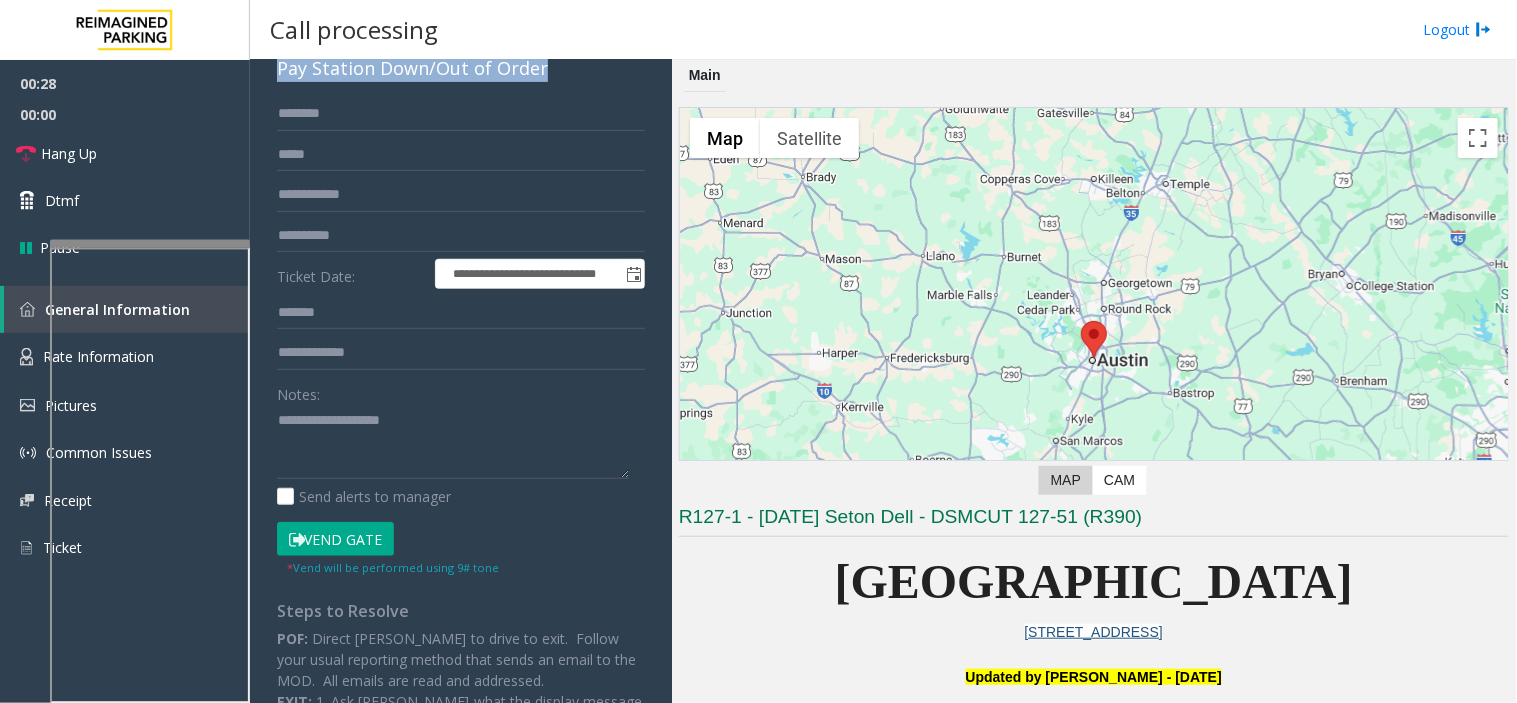 click on "Vend Gate" 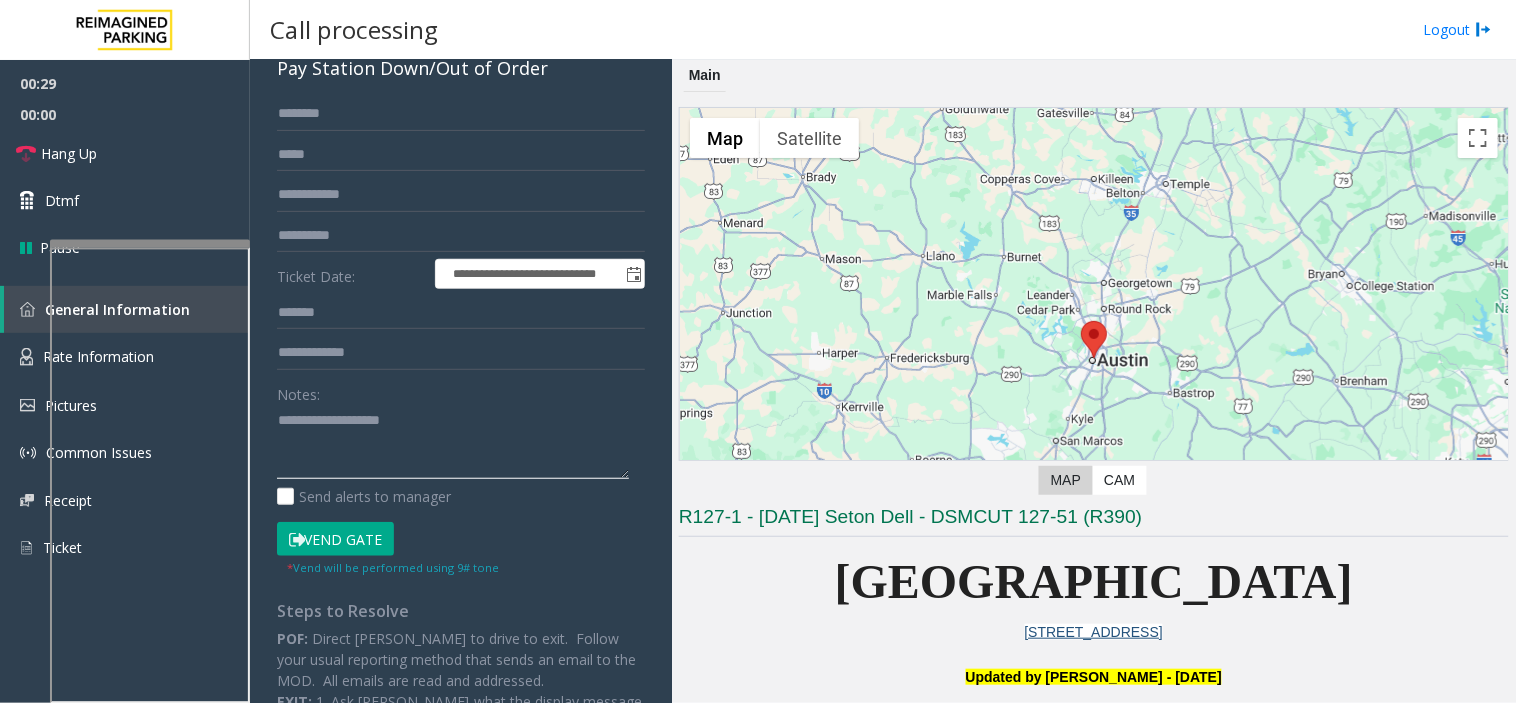 click 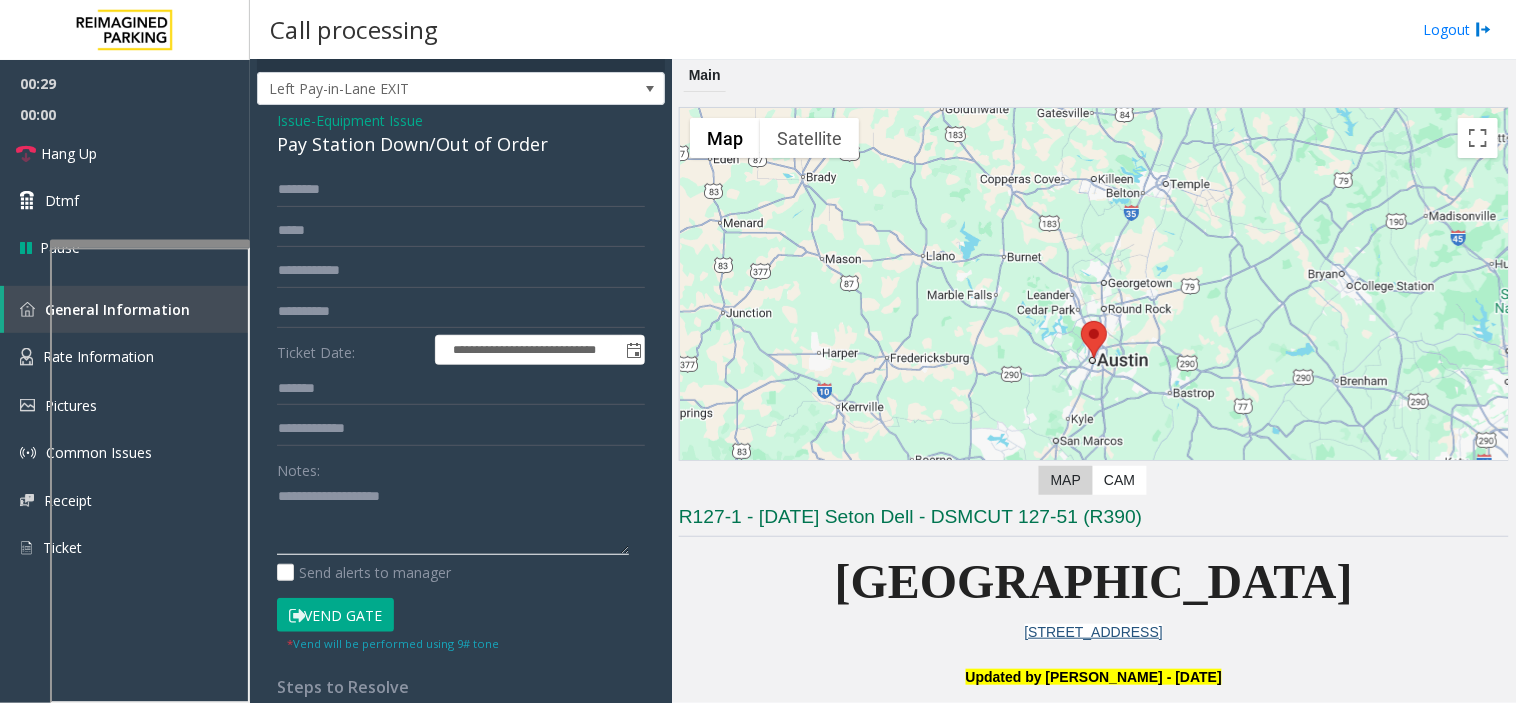 scroll, scrollTop: 0, scrollLeft: 0, axis: both 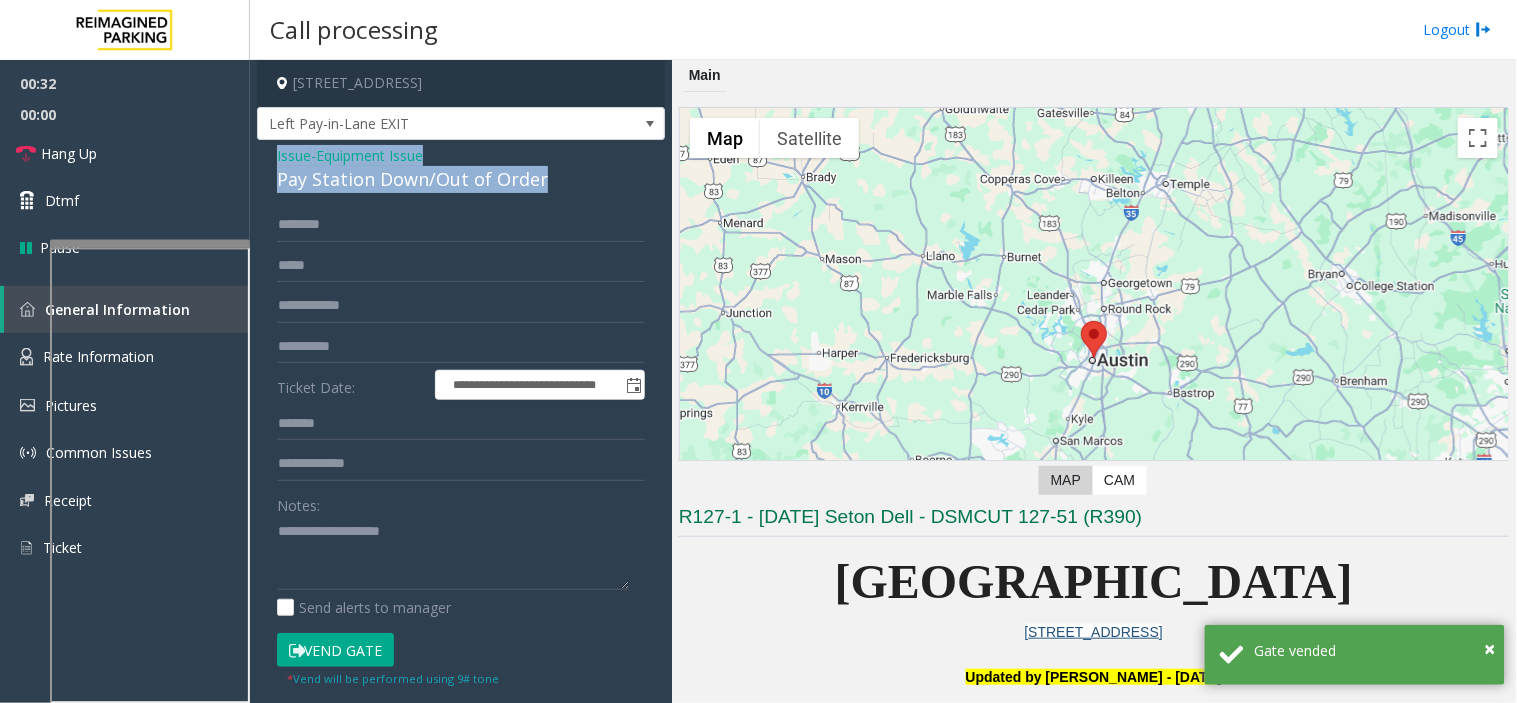 drag, startPoint x: 553, startPoint y: 178, endPoint x: 260, endPoint y: 163, distance: 293.3837 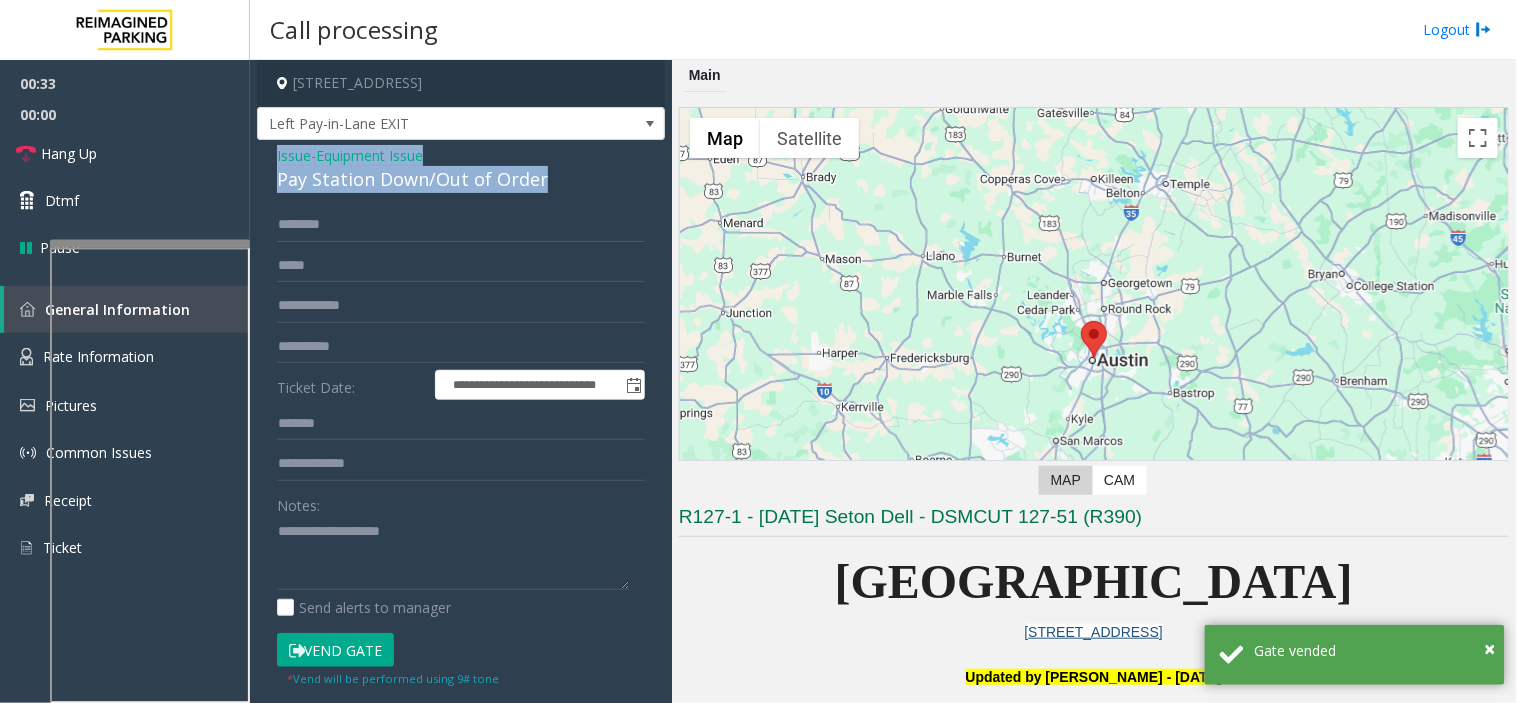 copy on "Issue  -  Equipment Issue Pay Station Down/Out of Order" 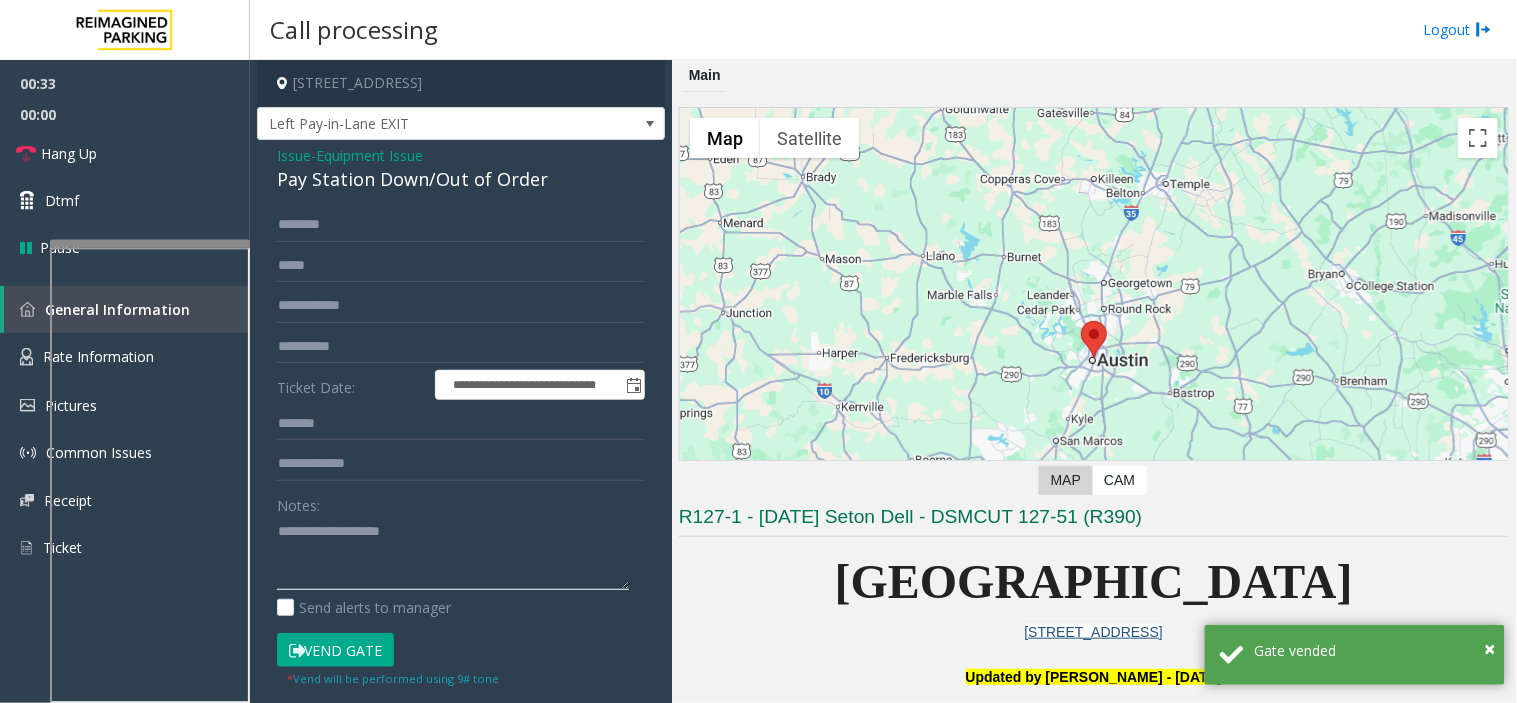click 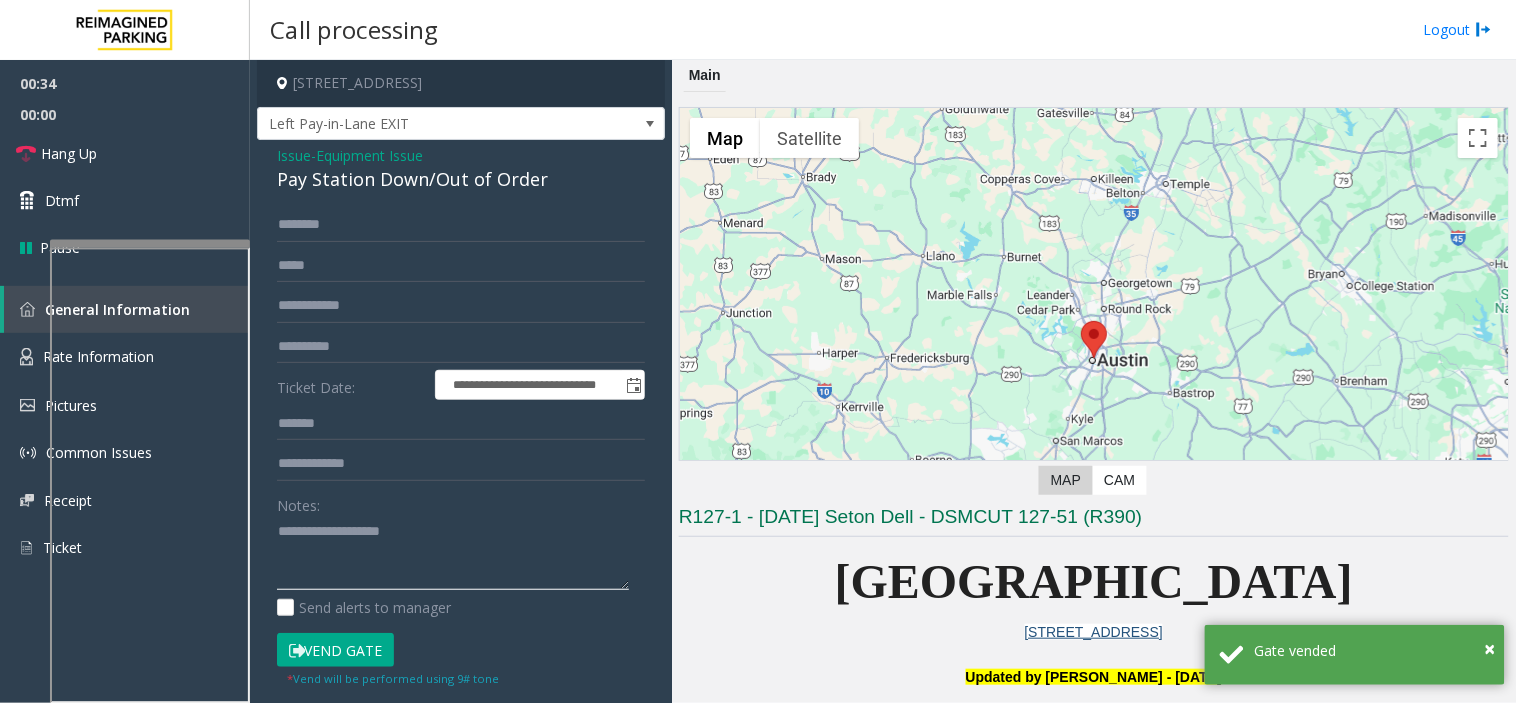 paste on "**********" 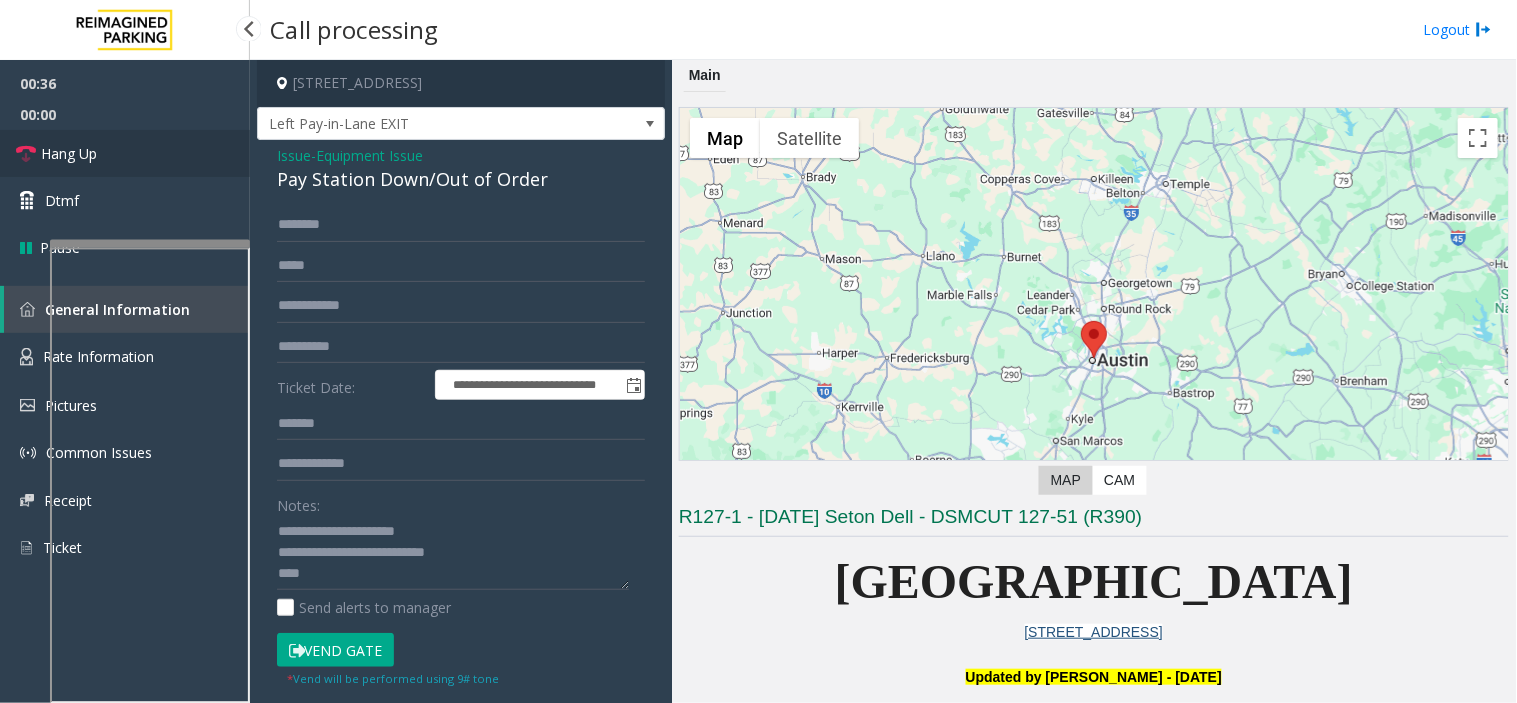 click on "Hang Up" at bounding box center [125, 153] 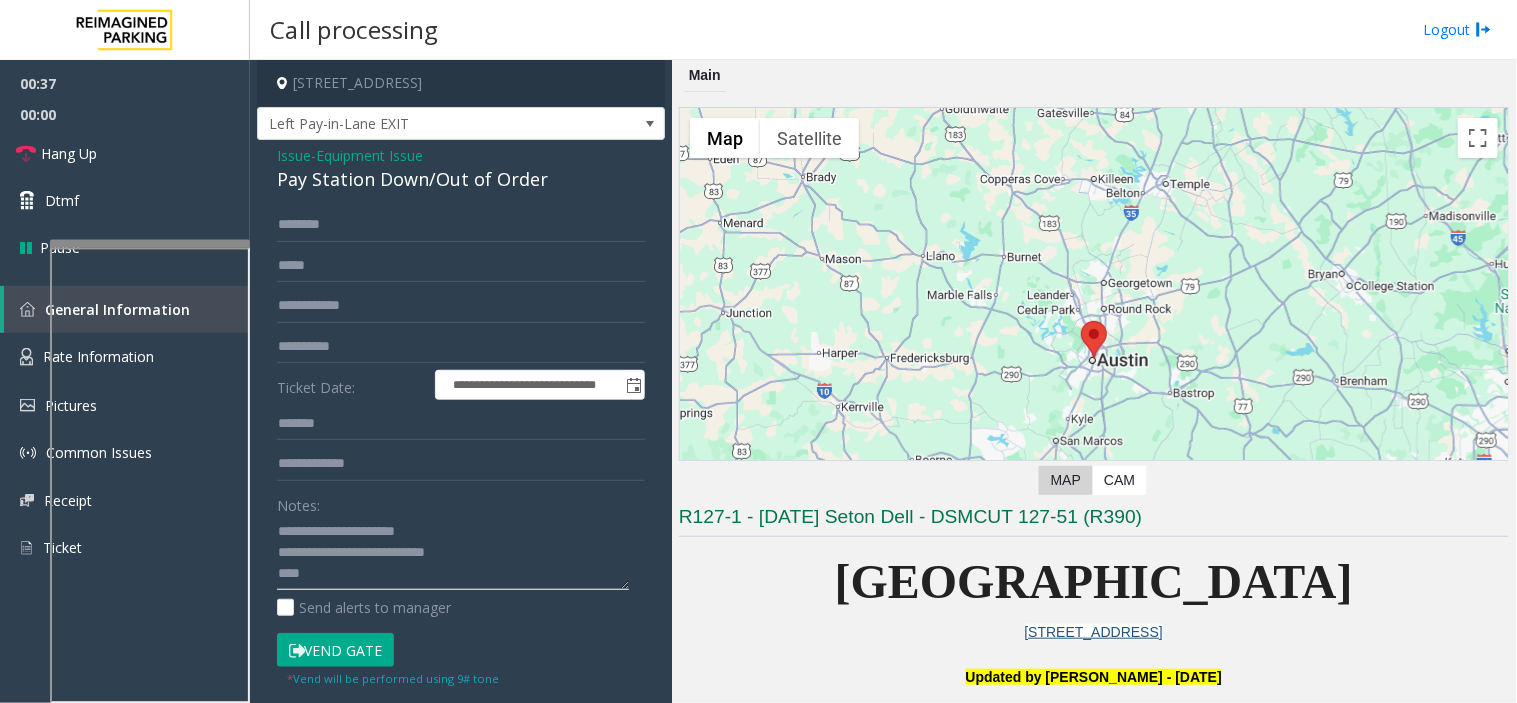 click 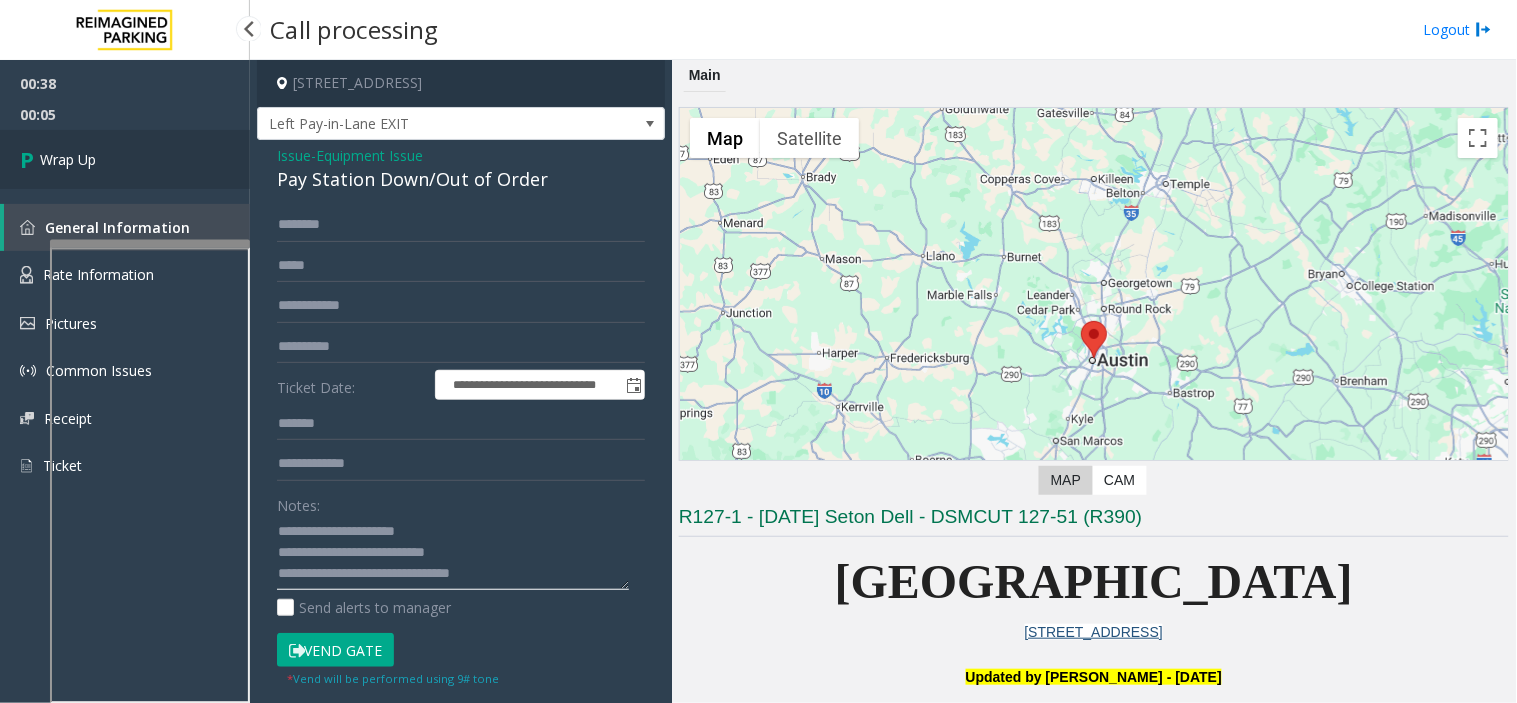 type on "**********" 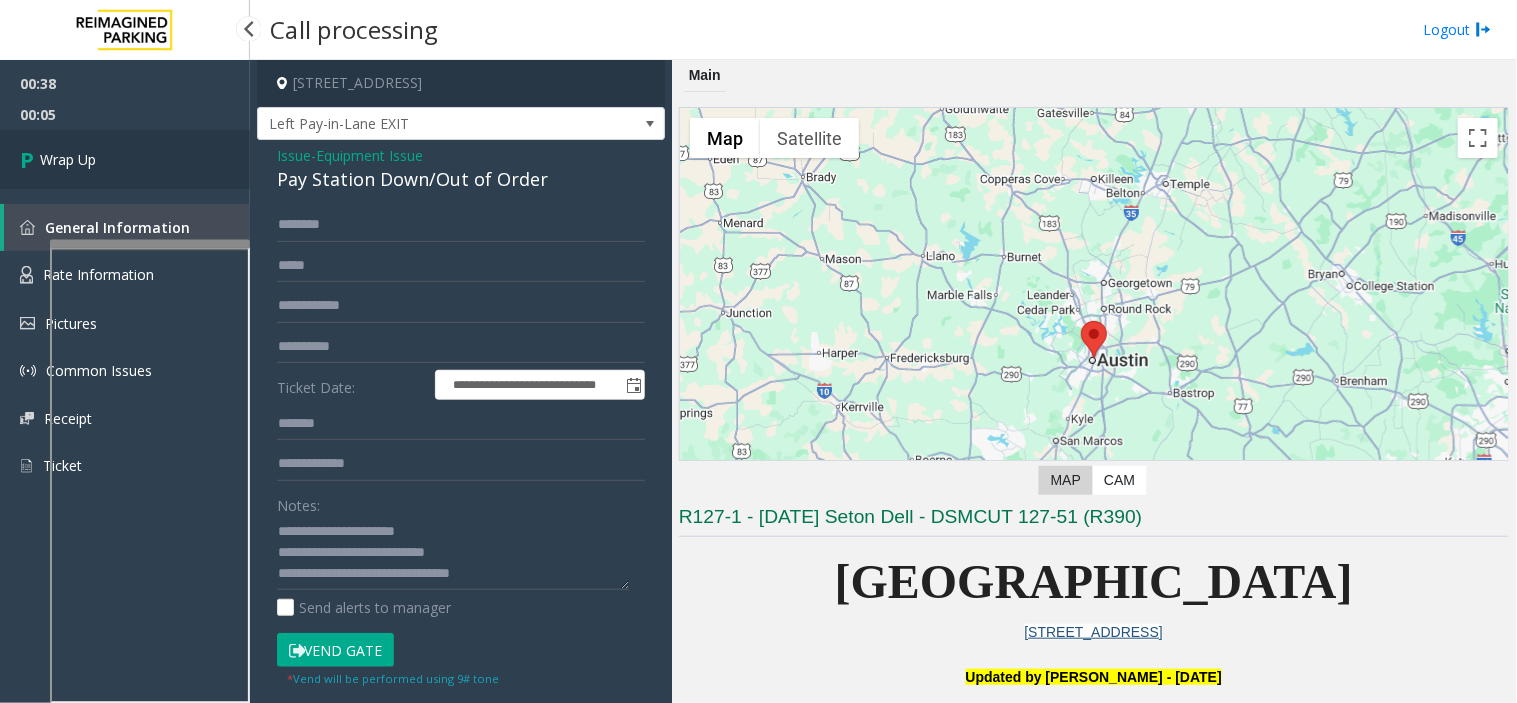 click on "Wrap Up" at bounding box center (68, 159) 